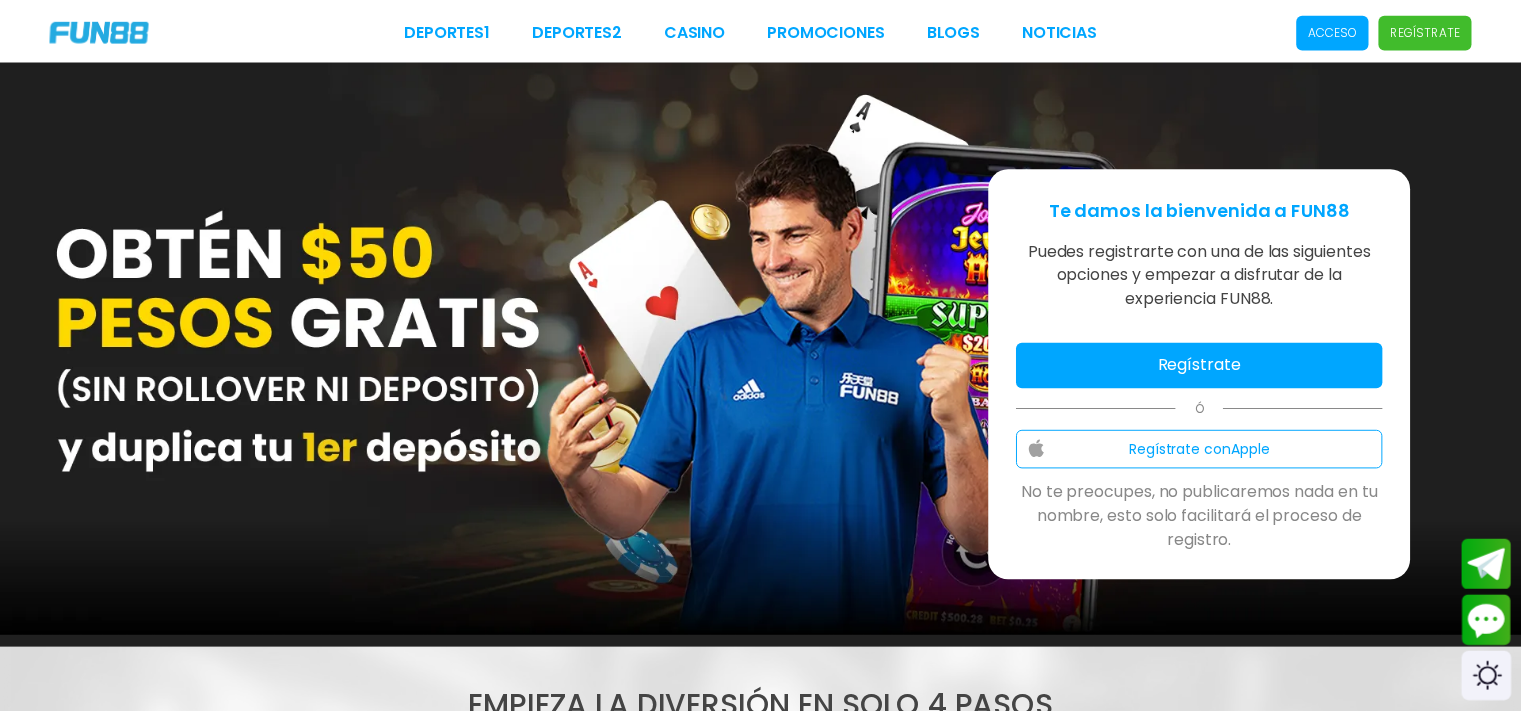 scroll, scrollTop: 0, scrollLeft: 0, axis: both 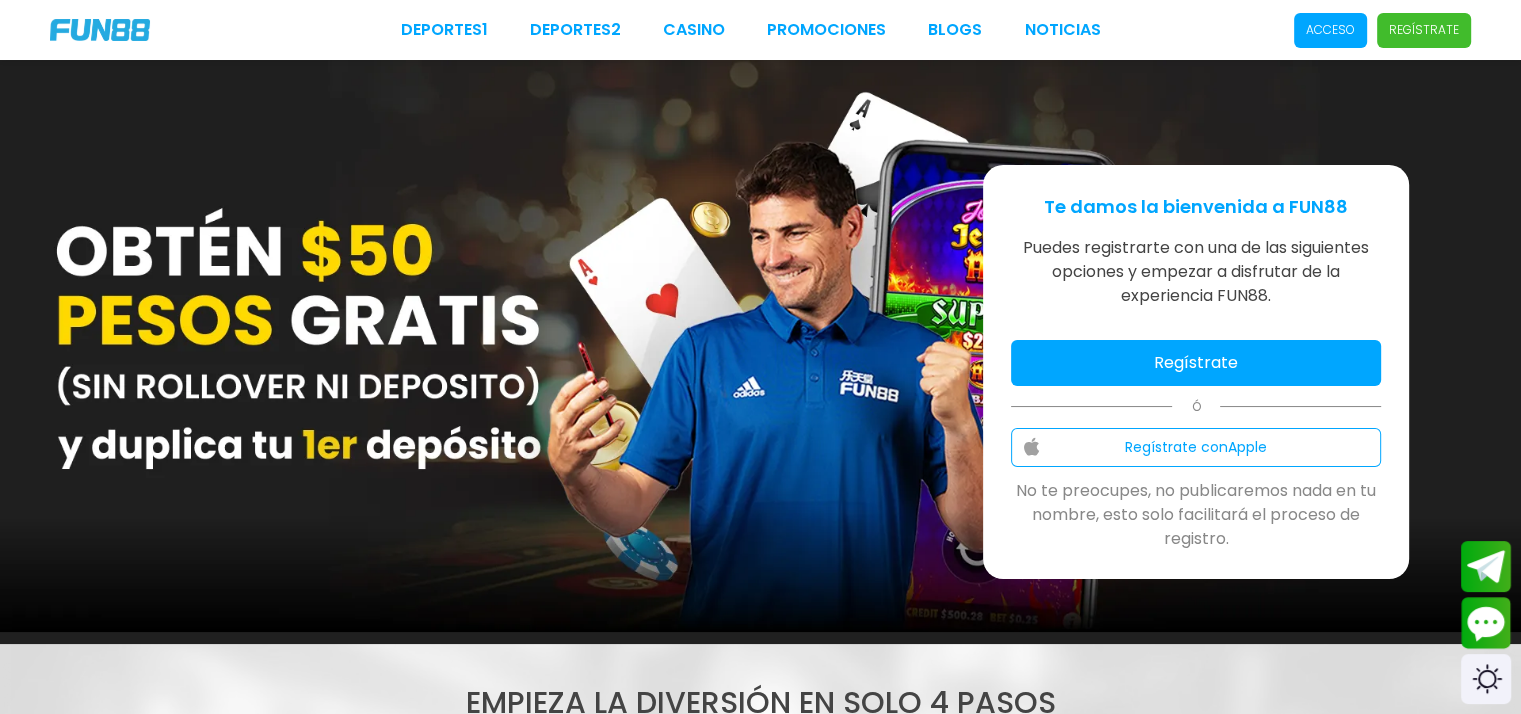 click on "Acceso" at bounding box center [1330, 30] 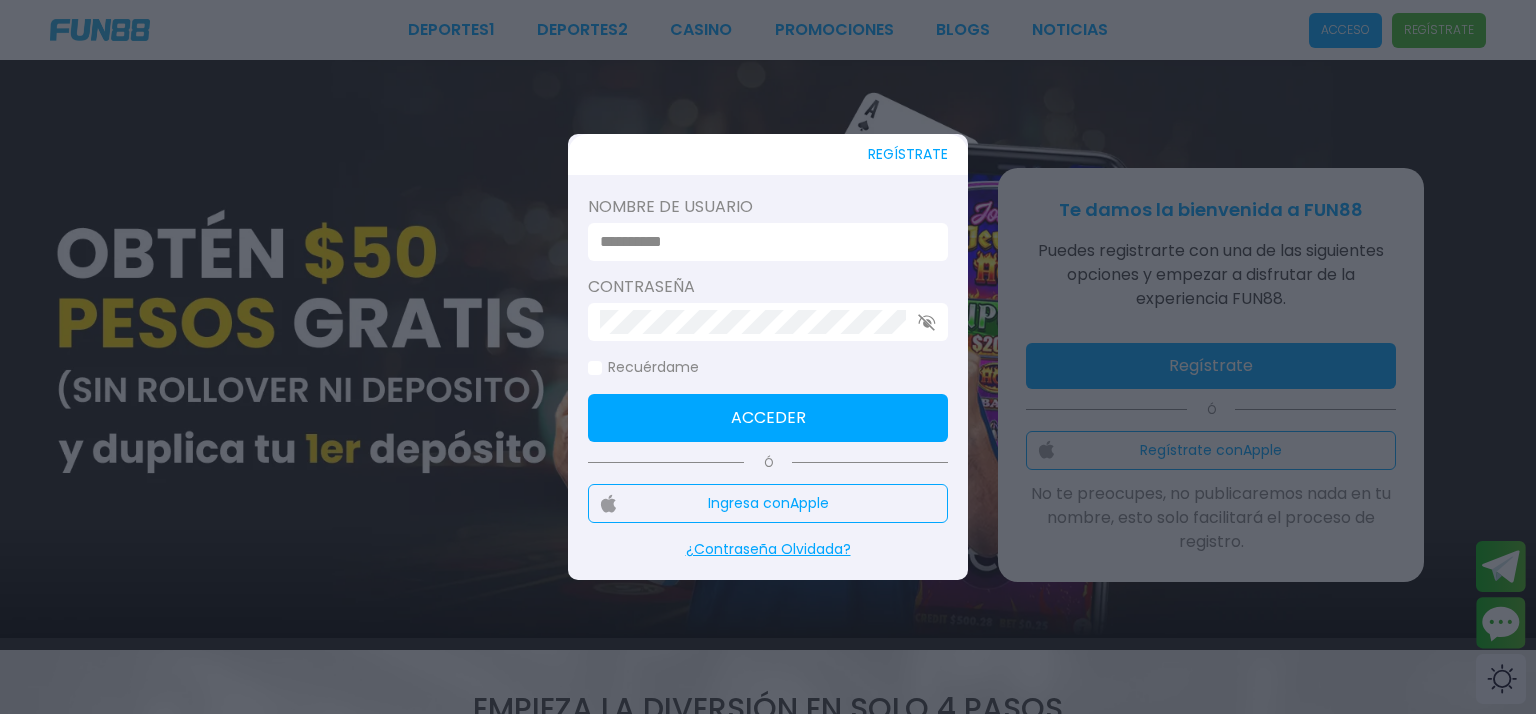 click at bounding box center (762, 242) 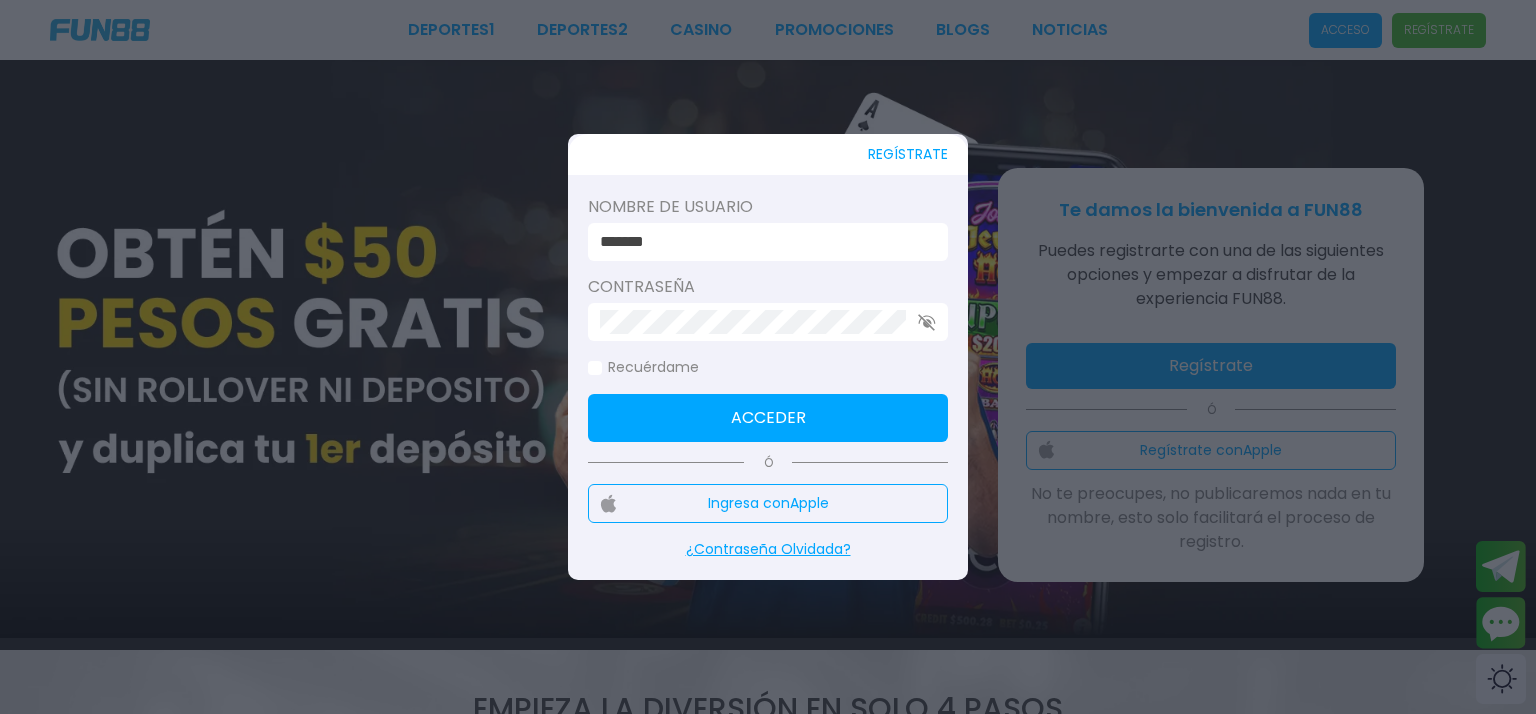 type on "*******" 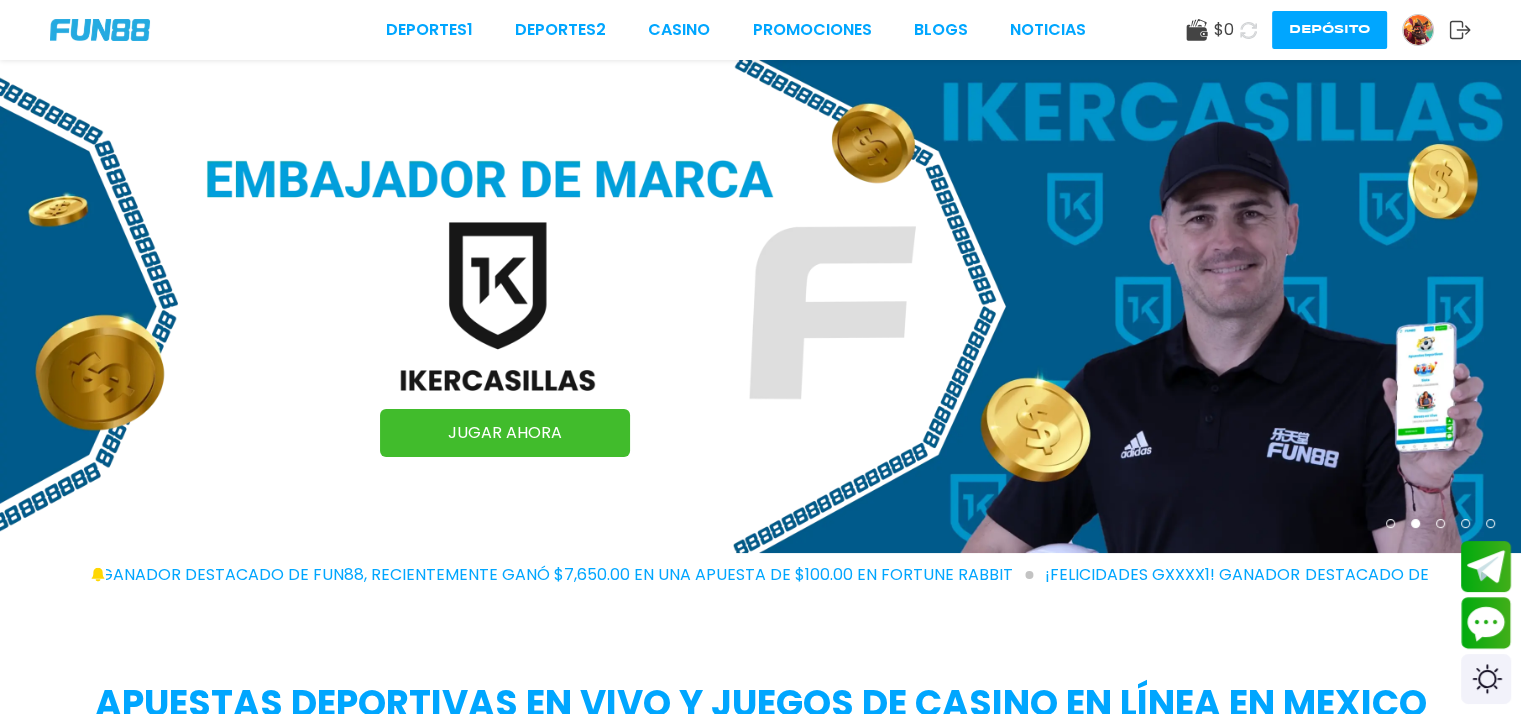 click on "Deportes  1 Deportes  2 CASINO Promociones BLOGS NOTICIAS $ 0 Depósito" at bounding box center (760, 30) 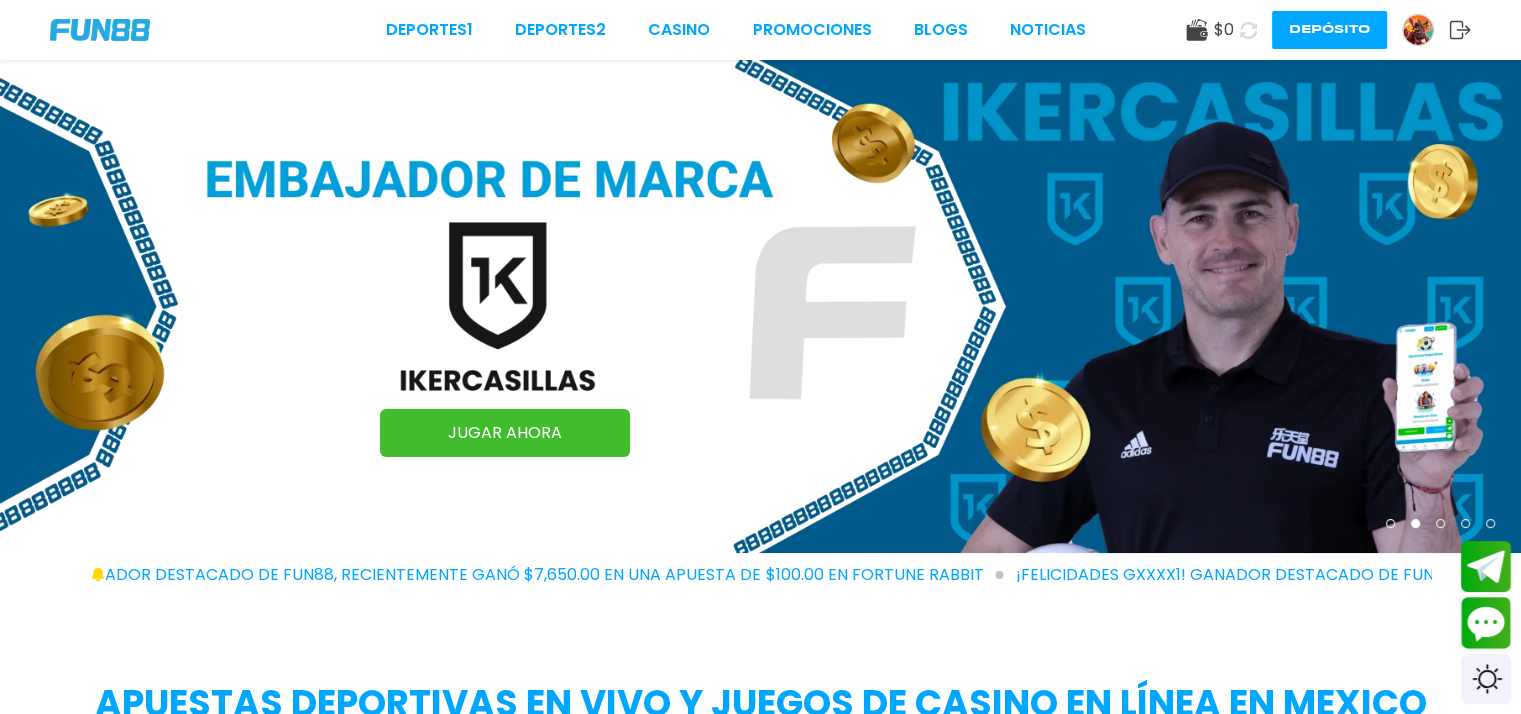 click at bounding box center (1418, 30) 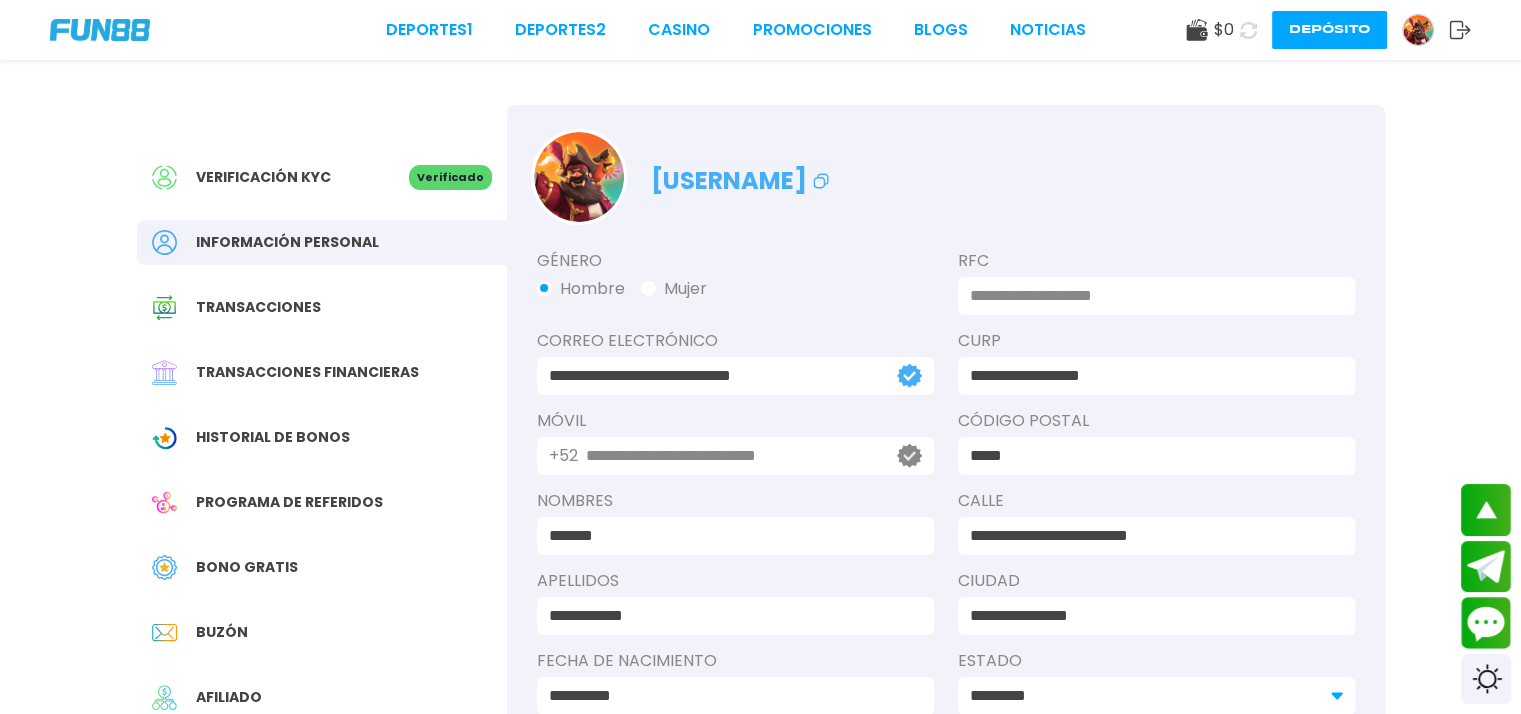 scroll, scrollTop: 0, scrollLeft: 0, axis: both 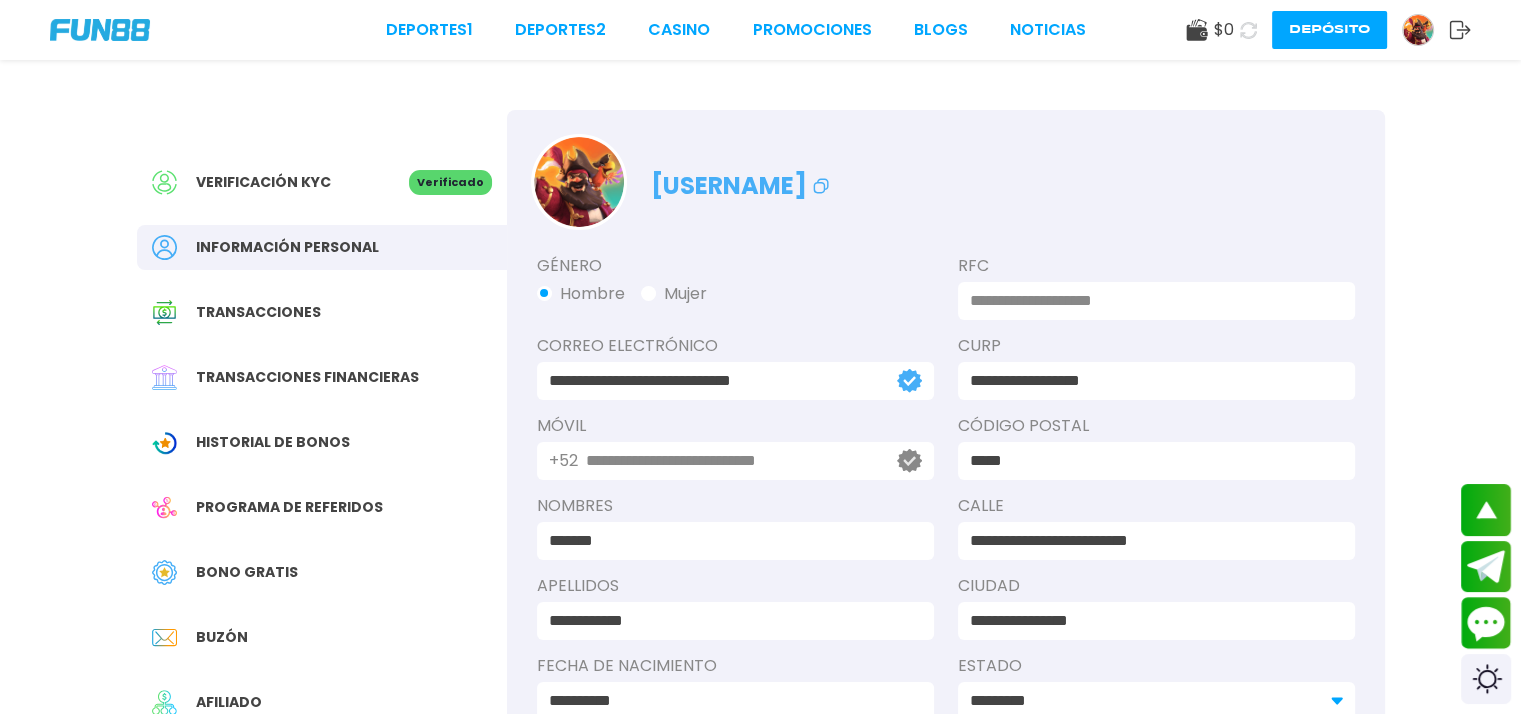 drag, startPoint x: 76, startPoint y: 486, endPoint x: 204, endPoint y: 451, distance: 132.69891 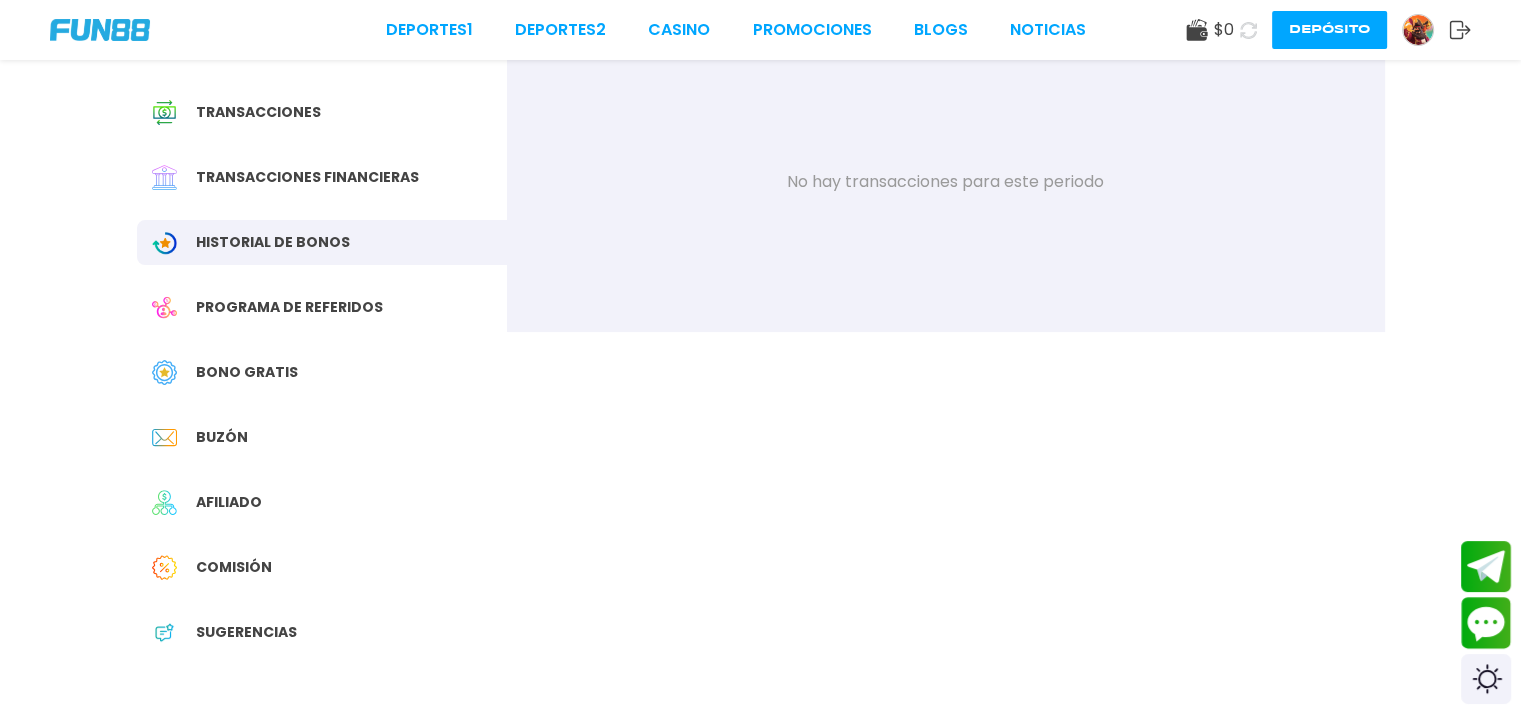 click on "Bono Gratis" at bounding box center [322, 372] 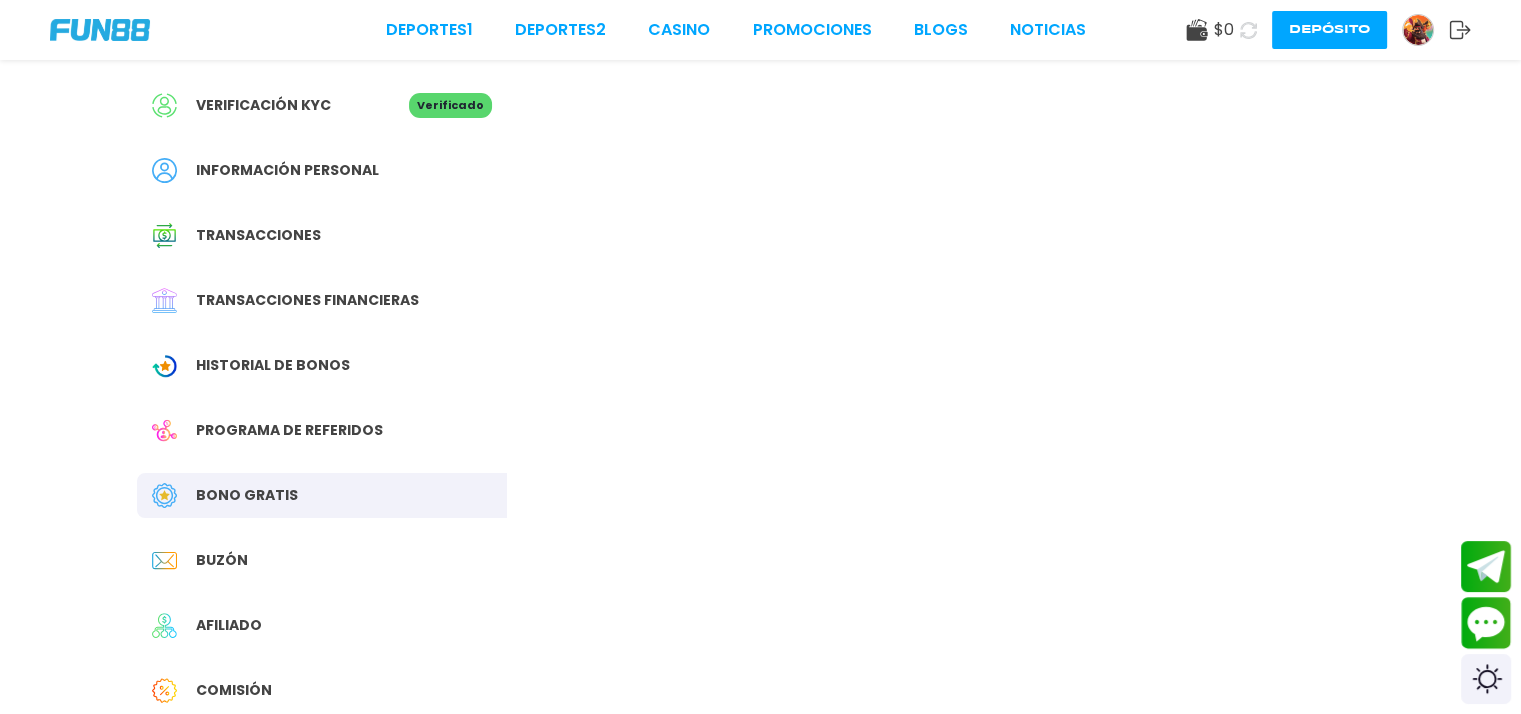 scroll, scrollTop: 0, scrollLeft: 0, axis: both 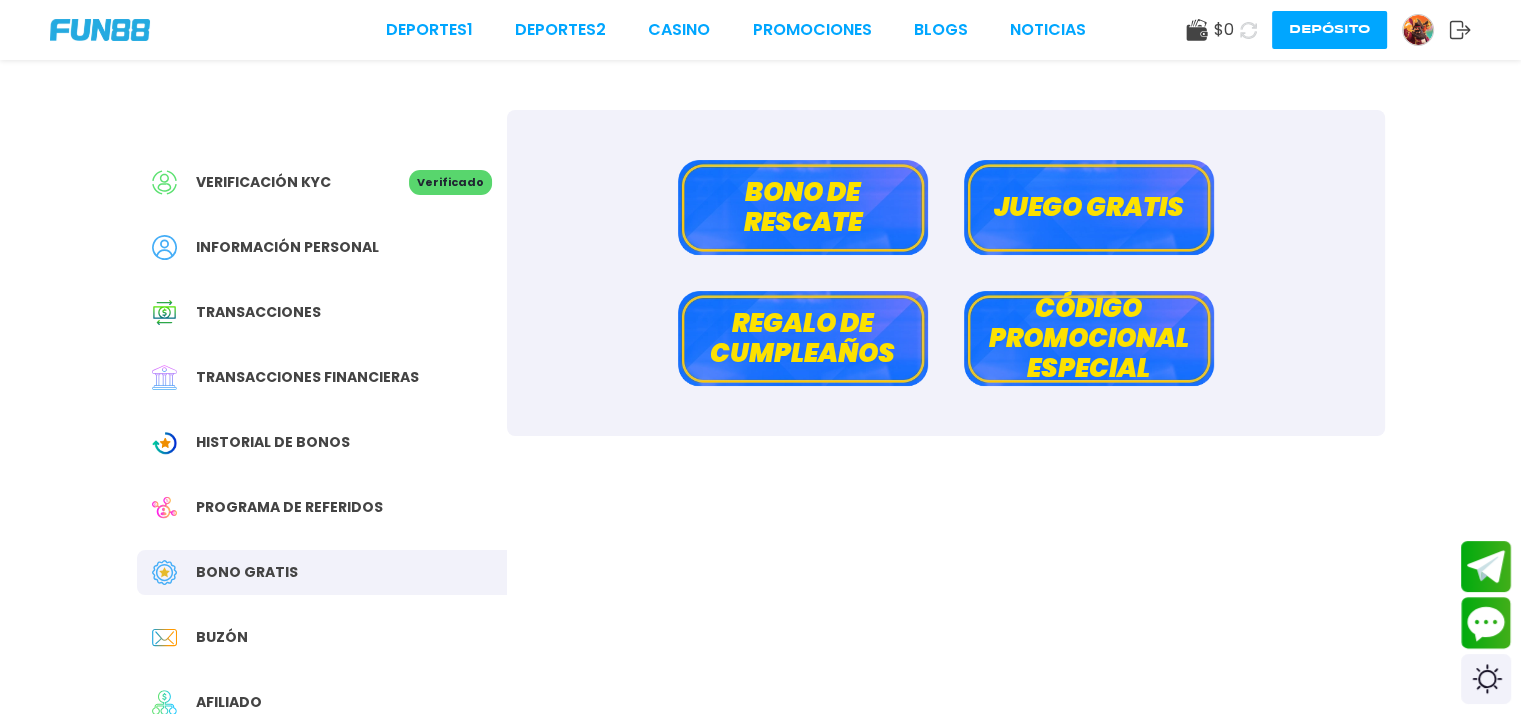 click 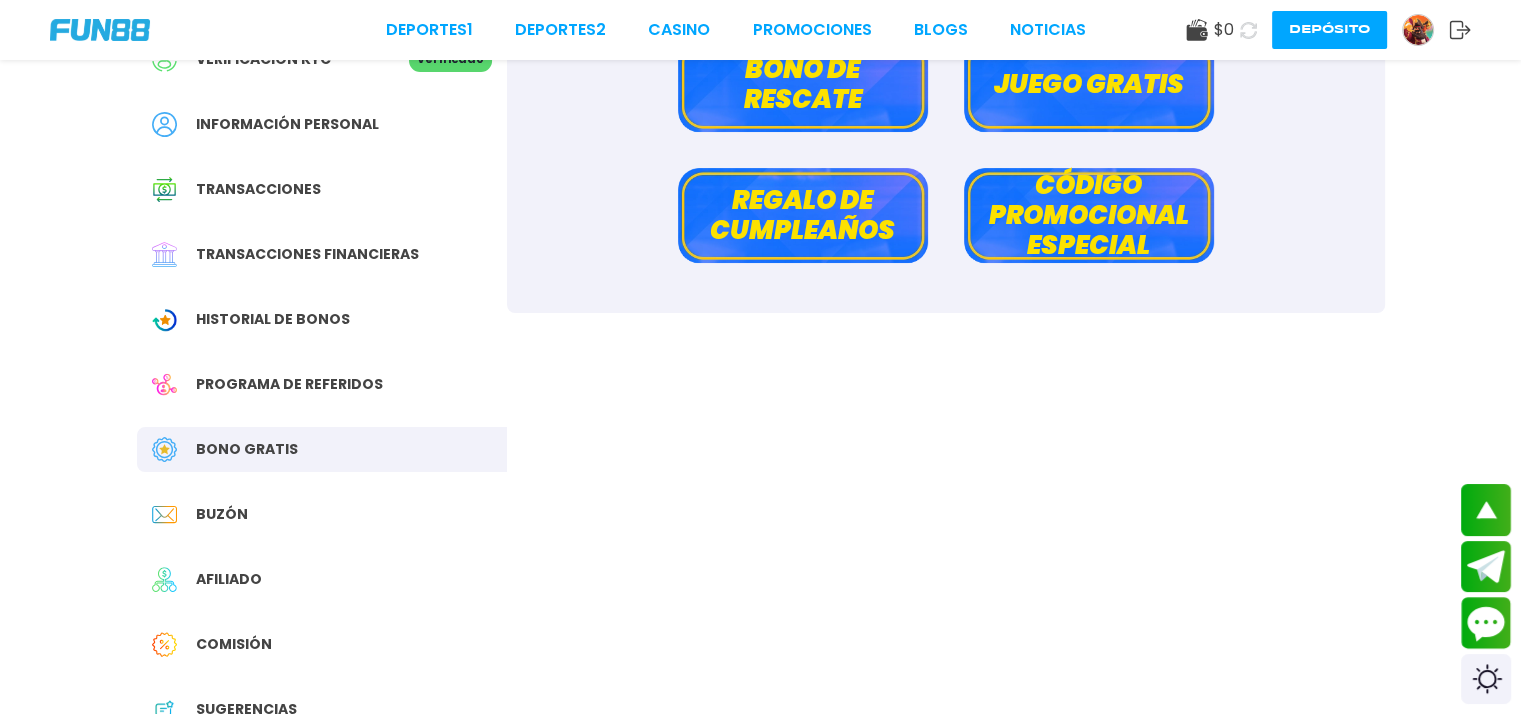 scroll, scrollTop: 0, scrollLeft: 0, axis: both 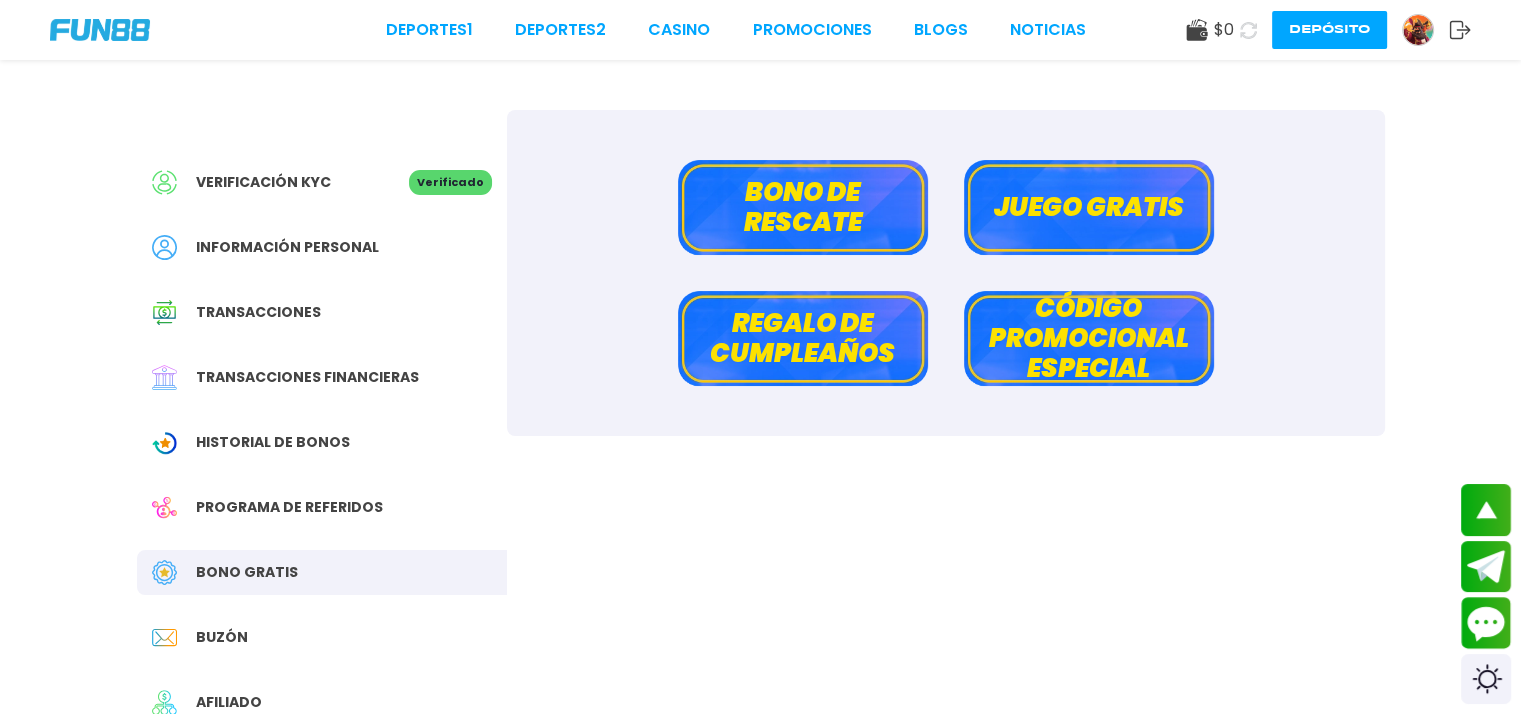 click 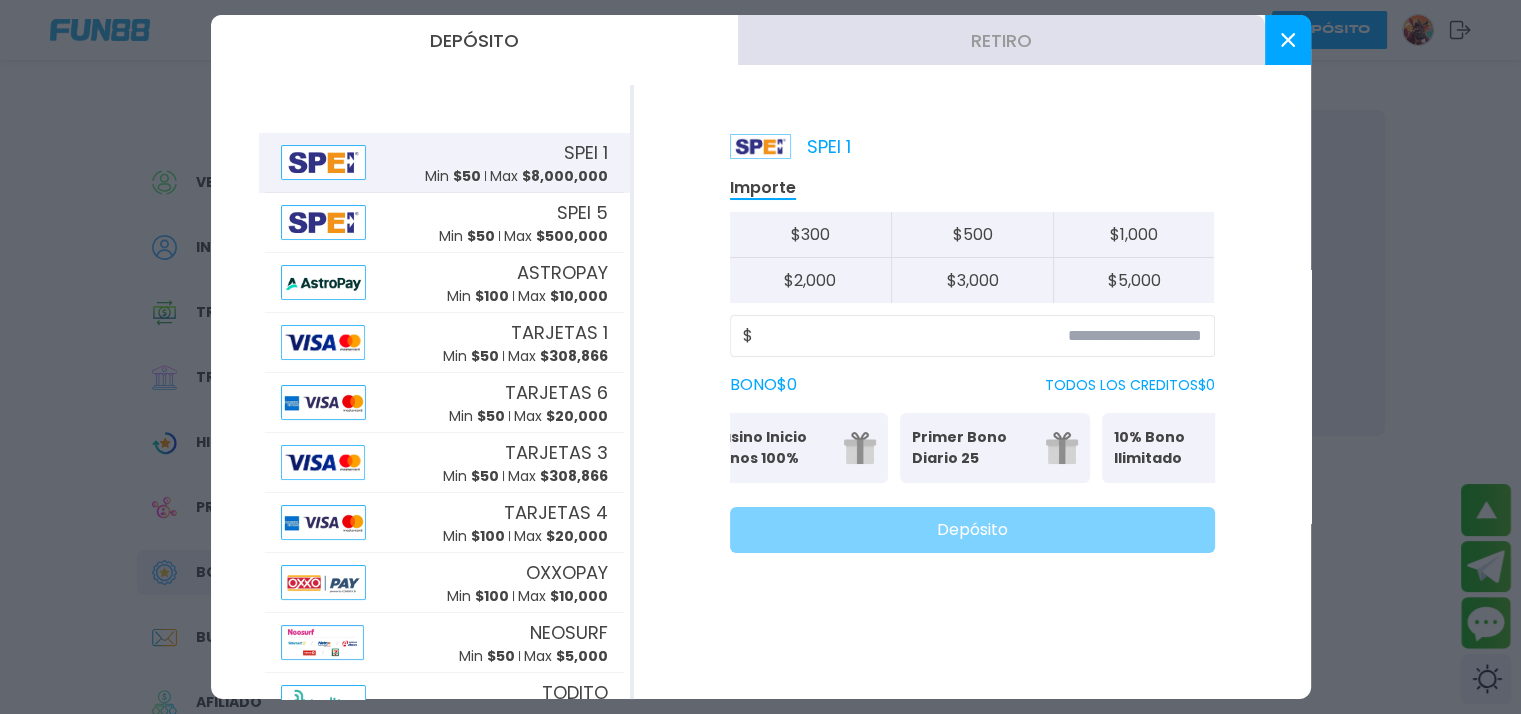 scroll, scrollTop: 0, scrollLeft: 0, axis: both 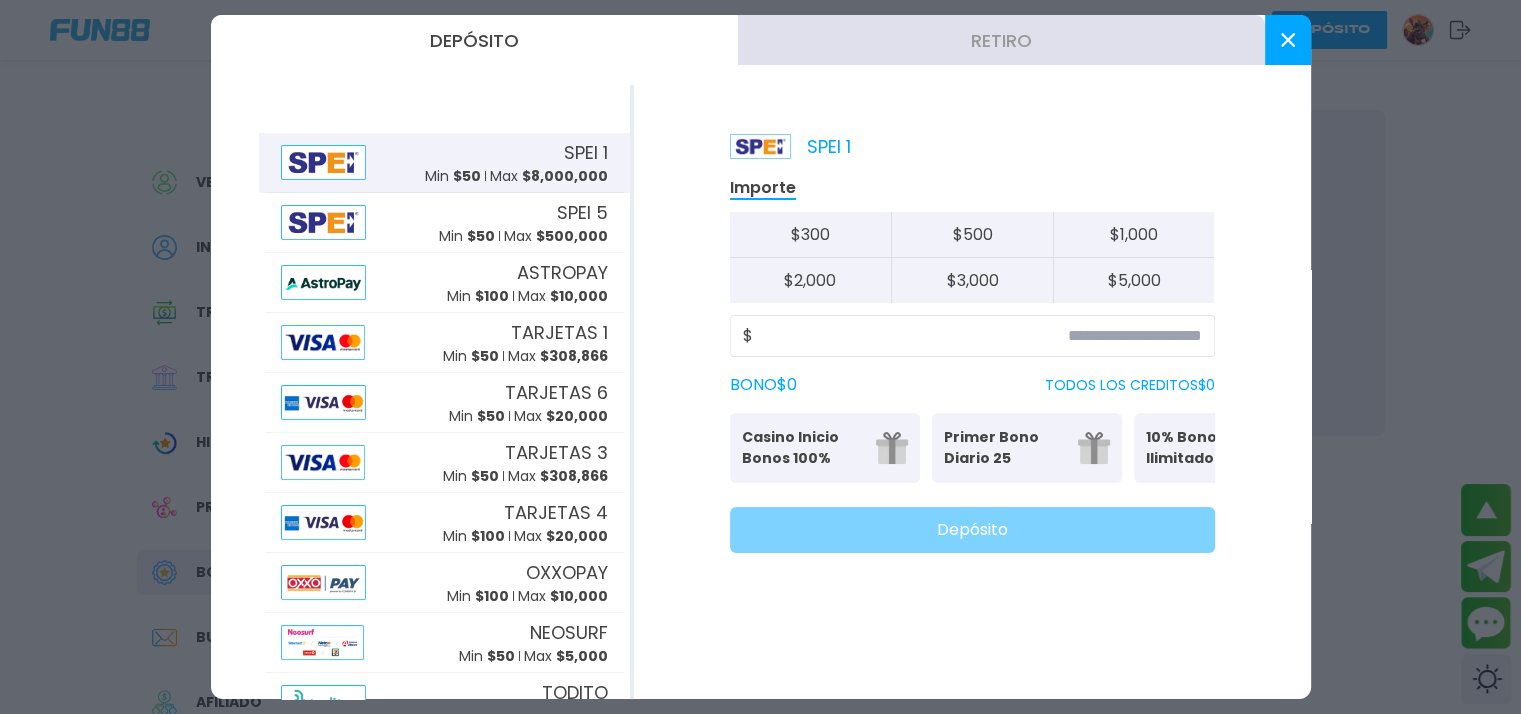 click on "BONO  $ 0" at bounding box center [763, 385] 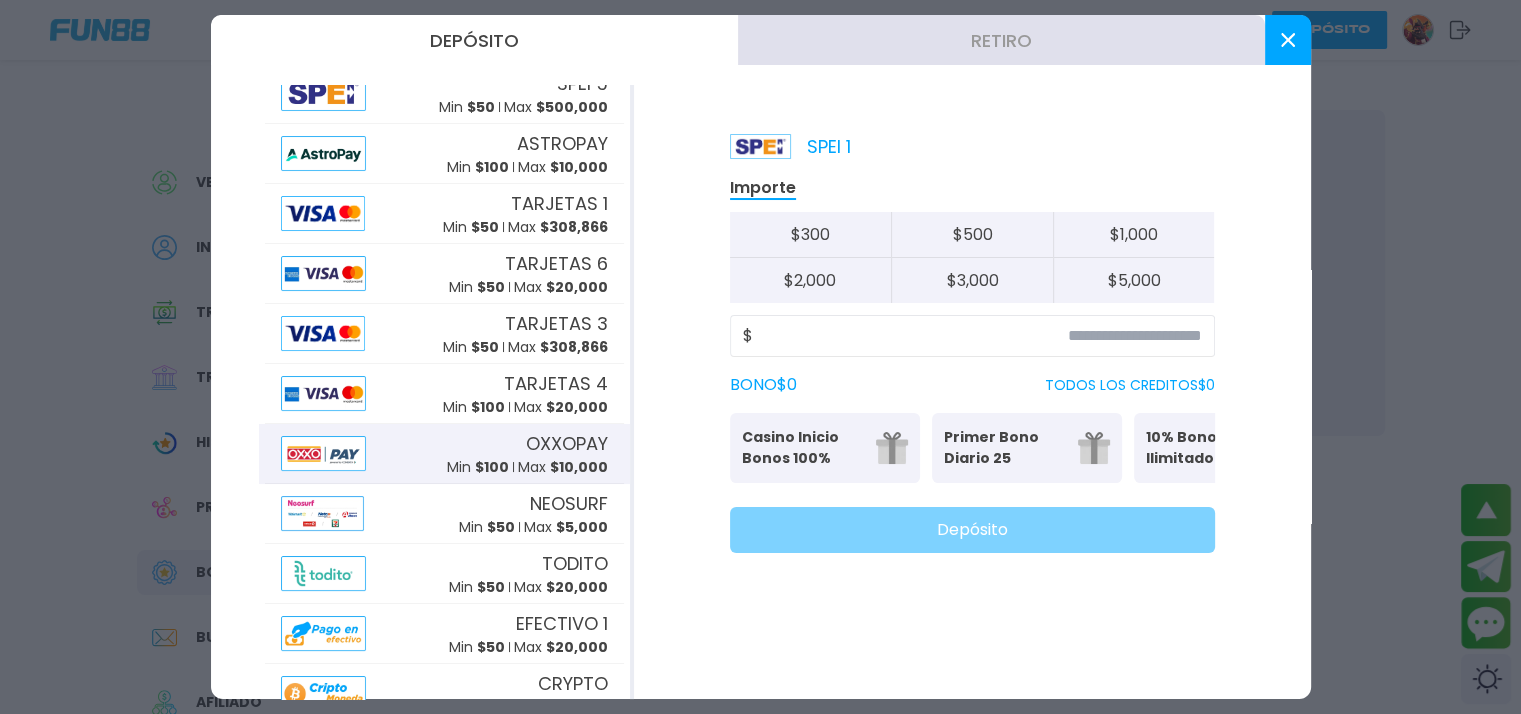 scroll, scrollTop: 202, scrollLeft: 0, axis: vertical 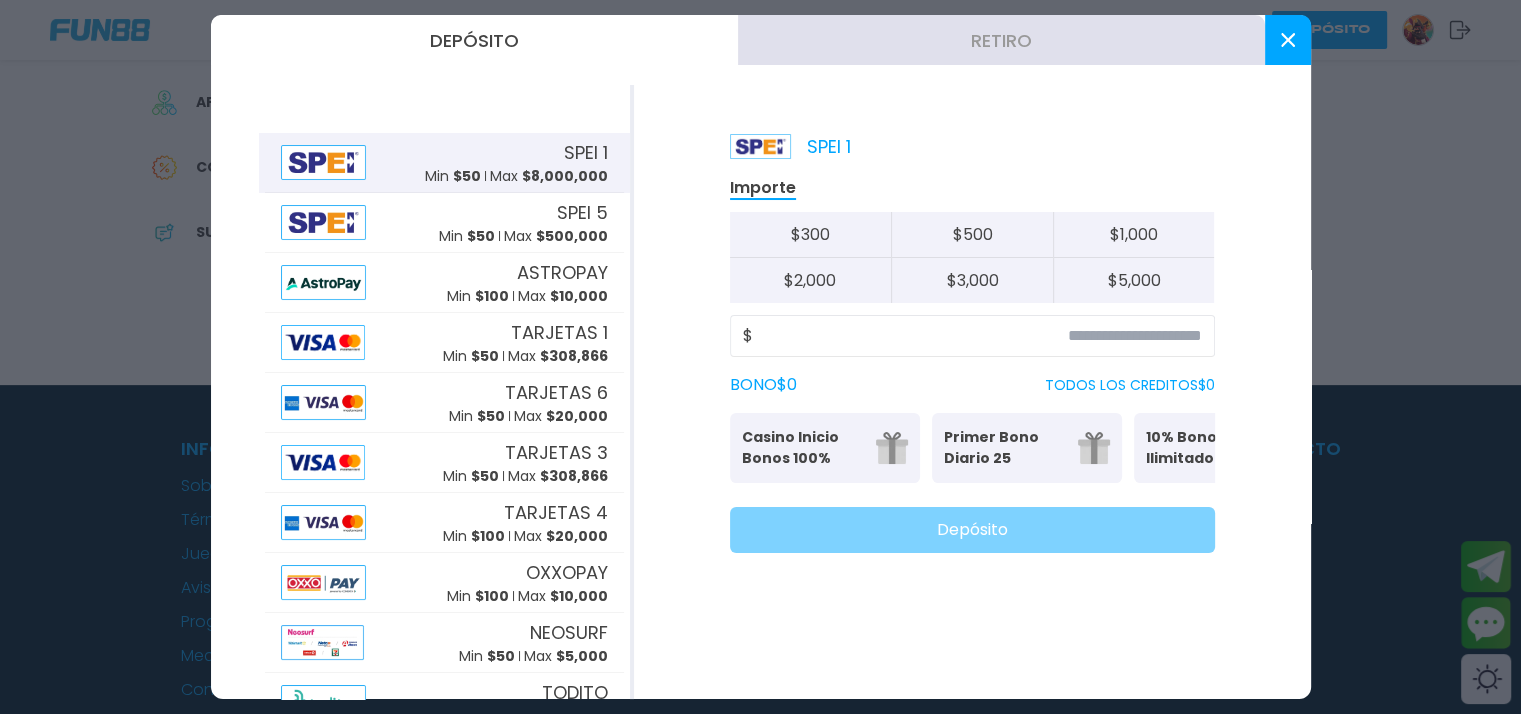 click at bounding box center (760, 357) 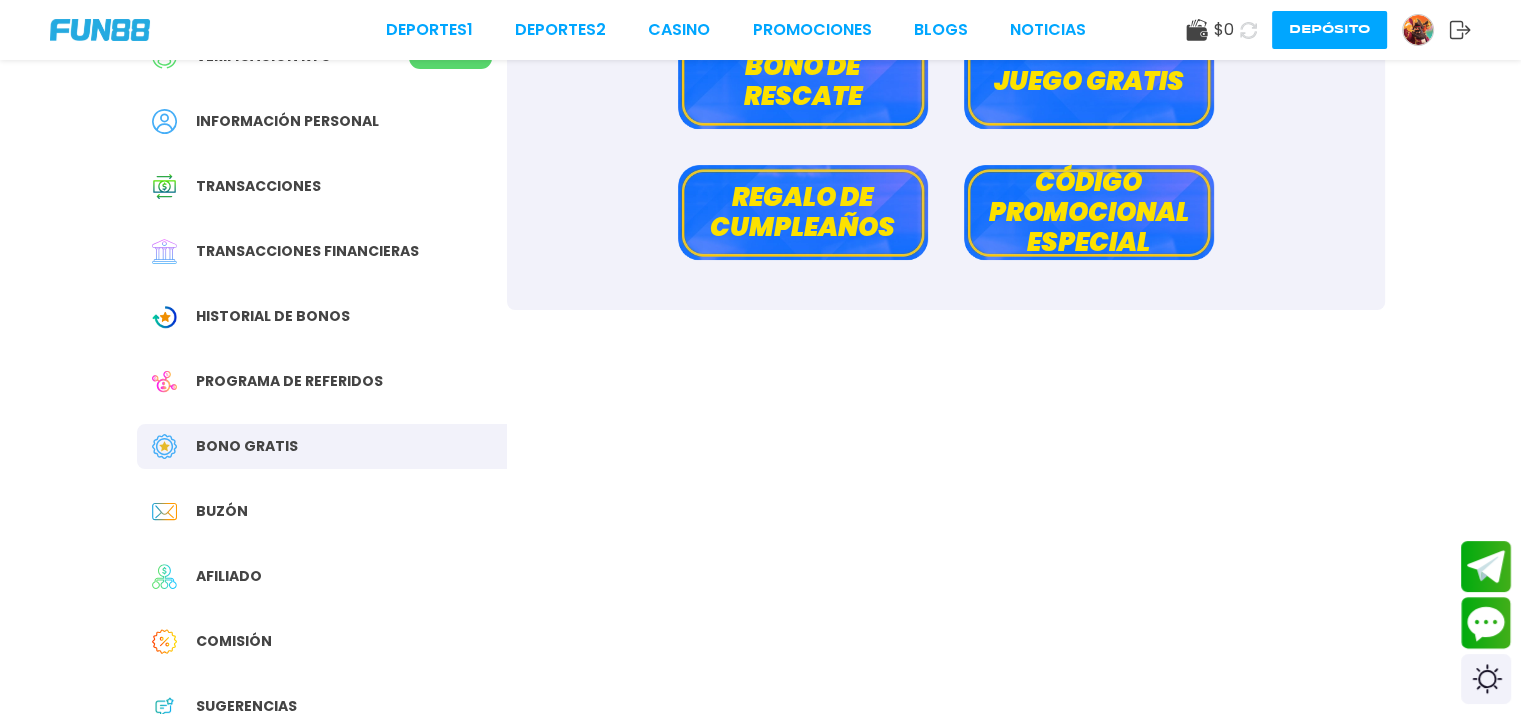 scroll, scrollTop: 200, scrollLeft: 0, axis: vertical 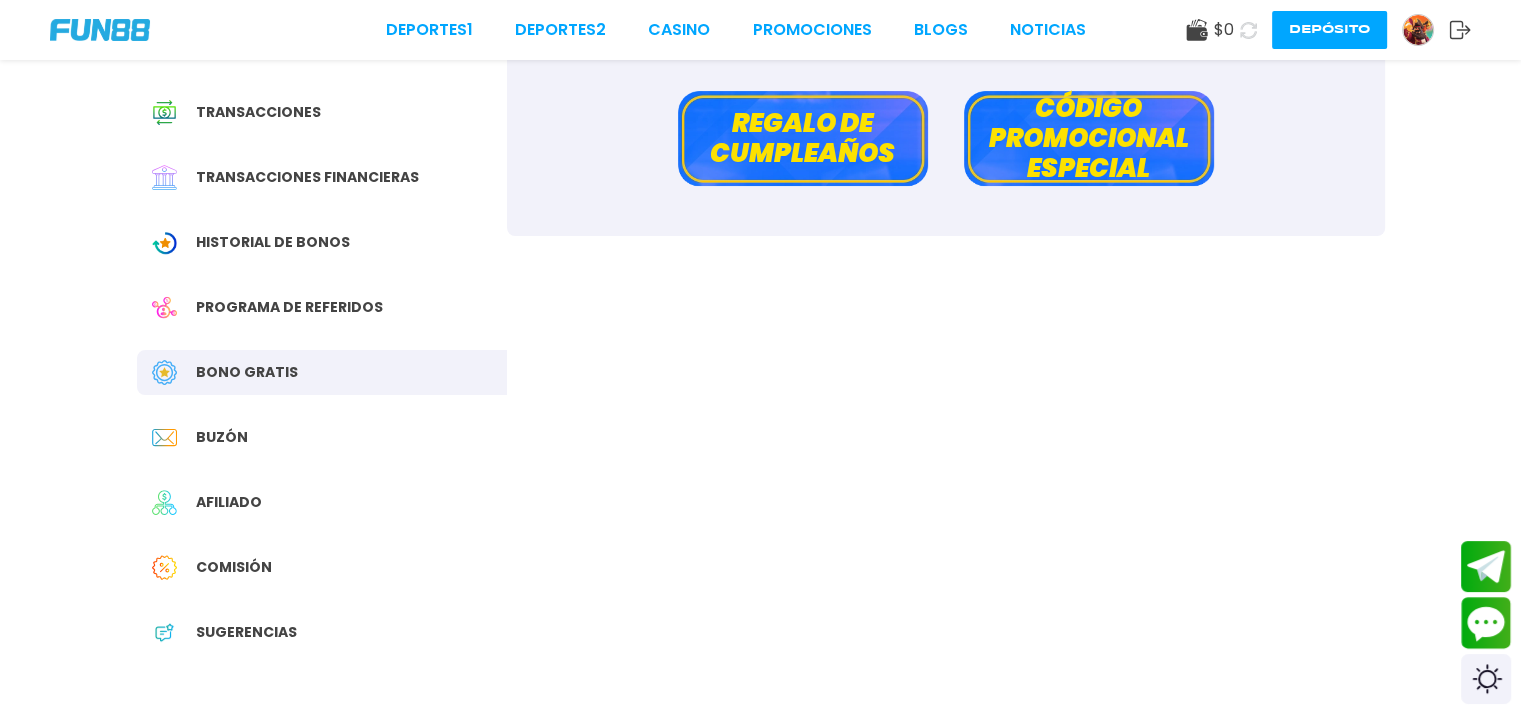 click on "Comisión" at bounding box center (234, 567) 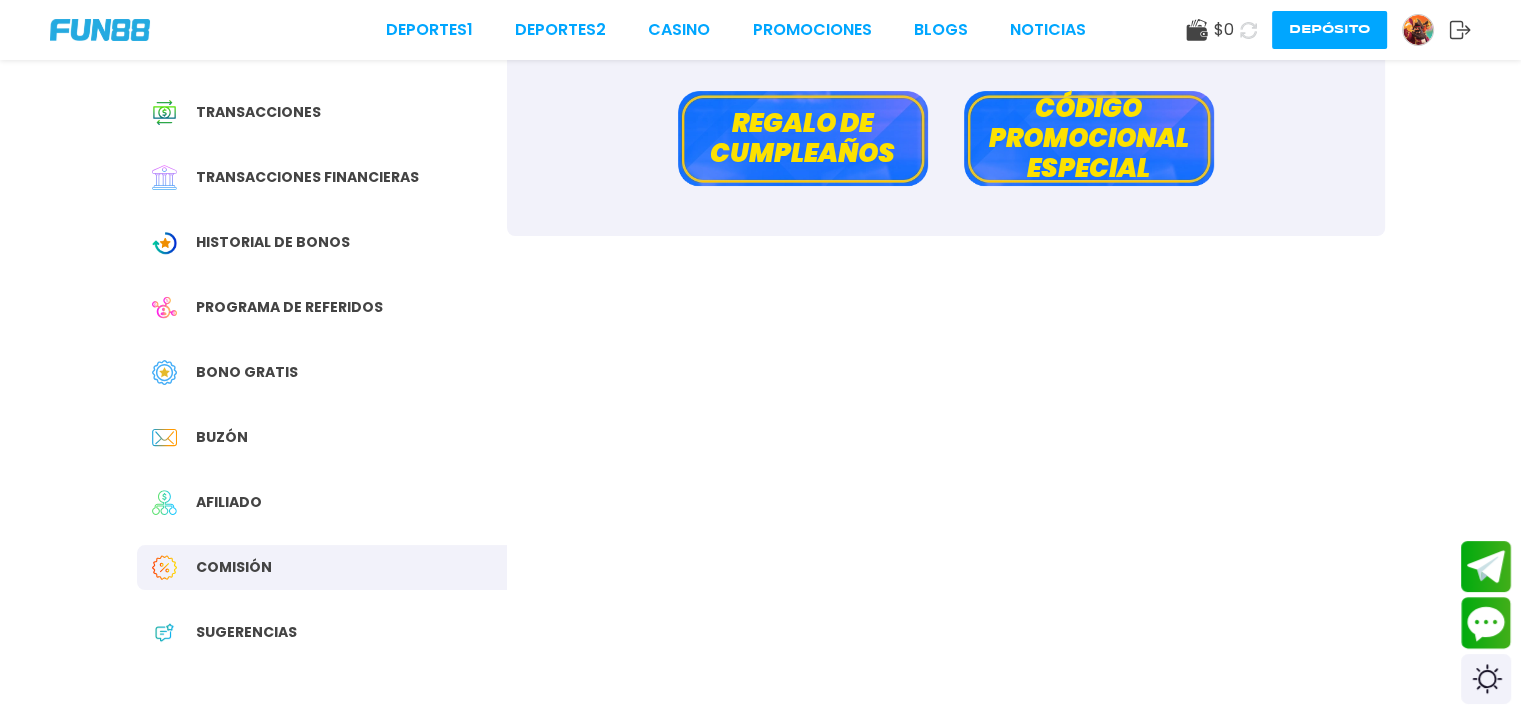 click on "Comisión" at bounding box center [234, 567] 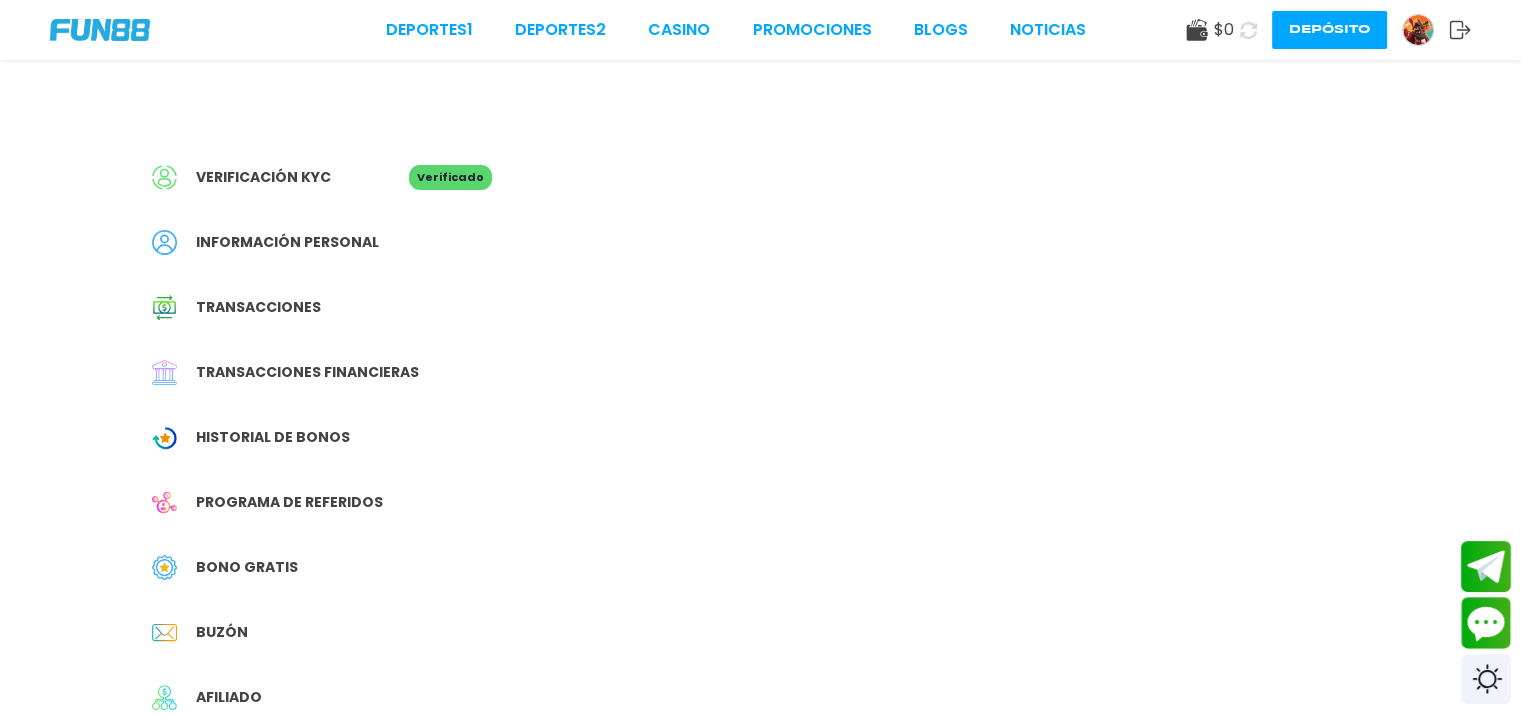 scroll, scrollTop: 0, scrollLeft: 0, axis: both 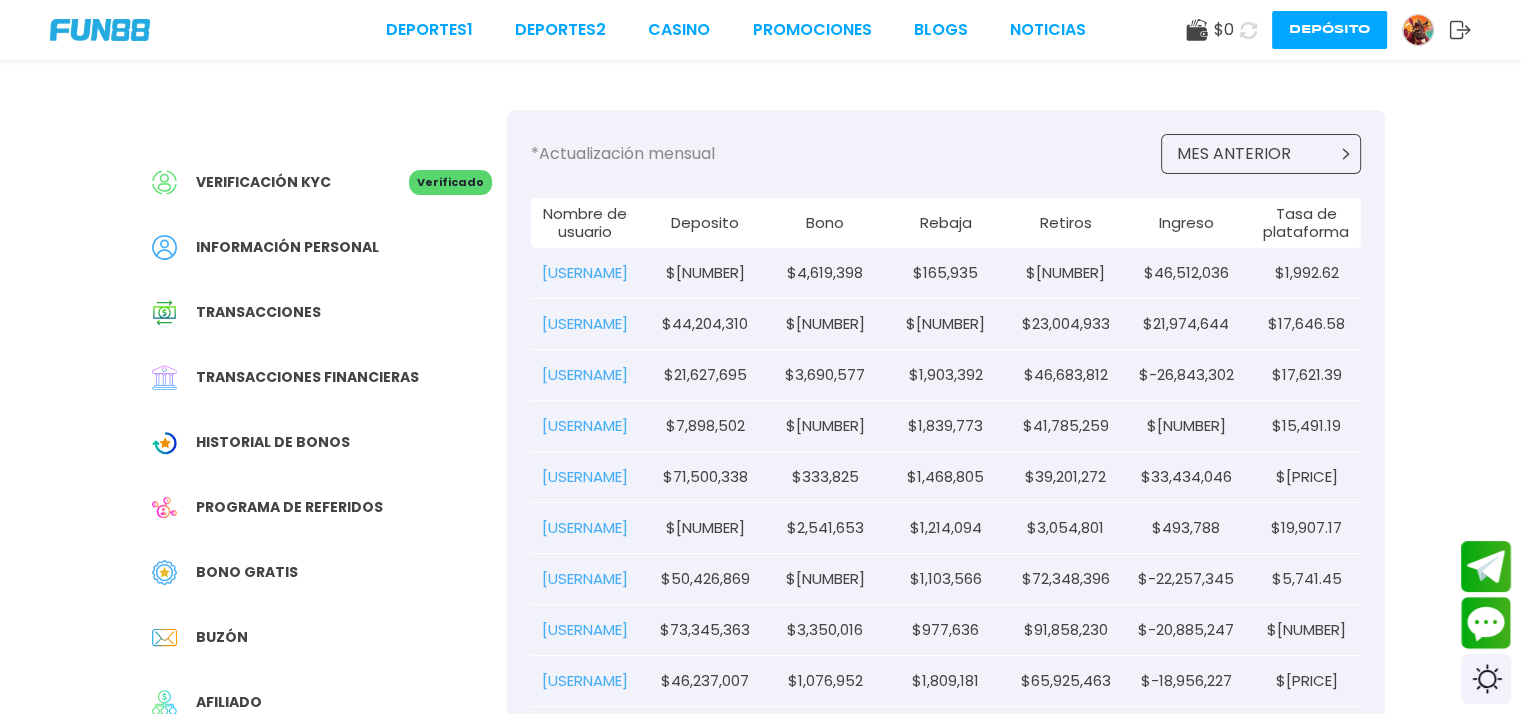 click on "Información personal" at bounding box center [322, 247] 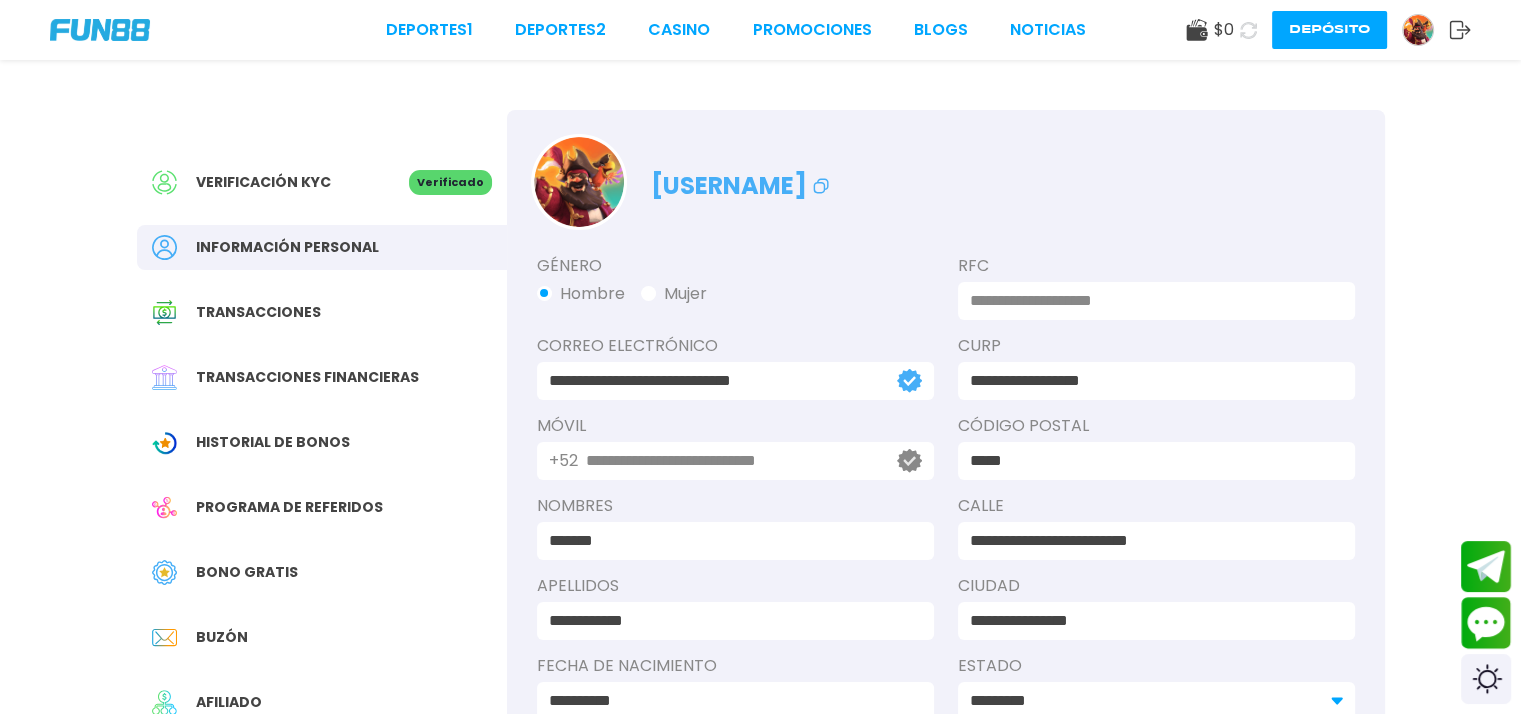 click on "Transacciones" at bounding box center (322, 312) 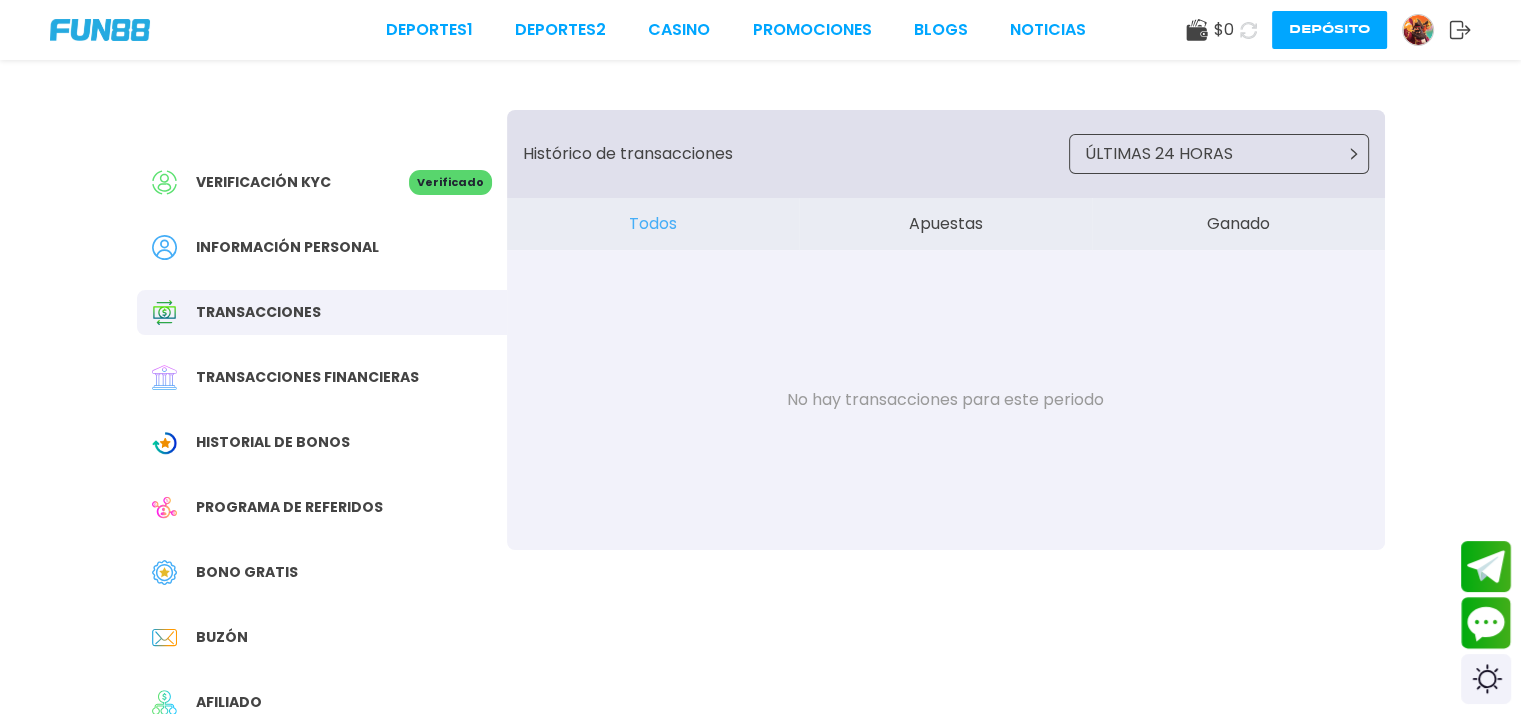 click on "Verificación KYC" at bounding box center (263, 182) 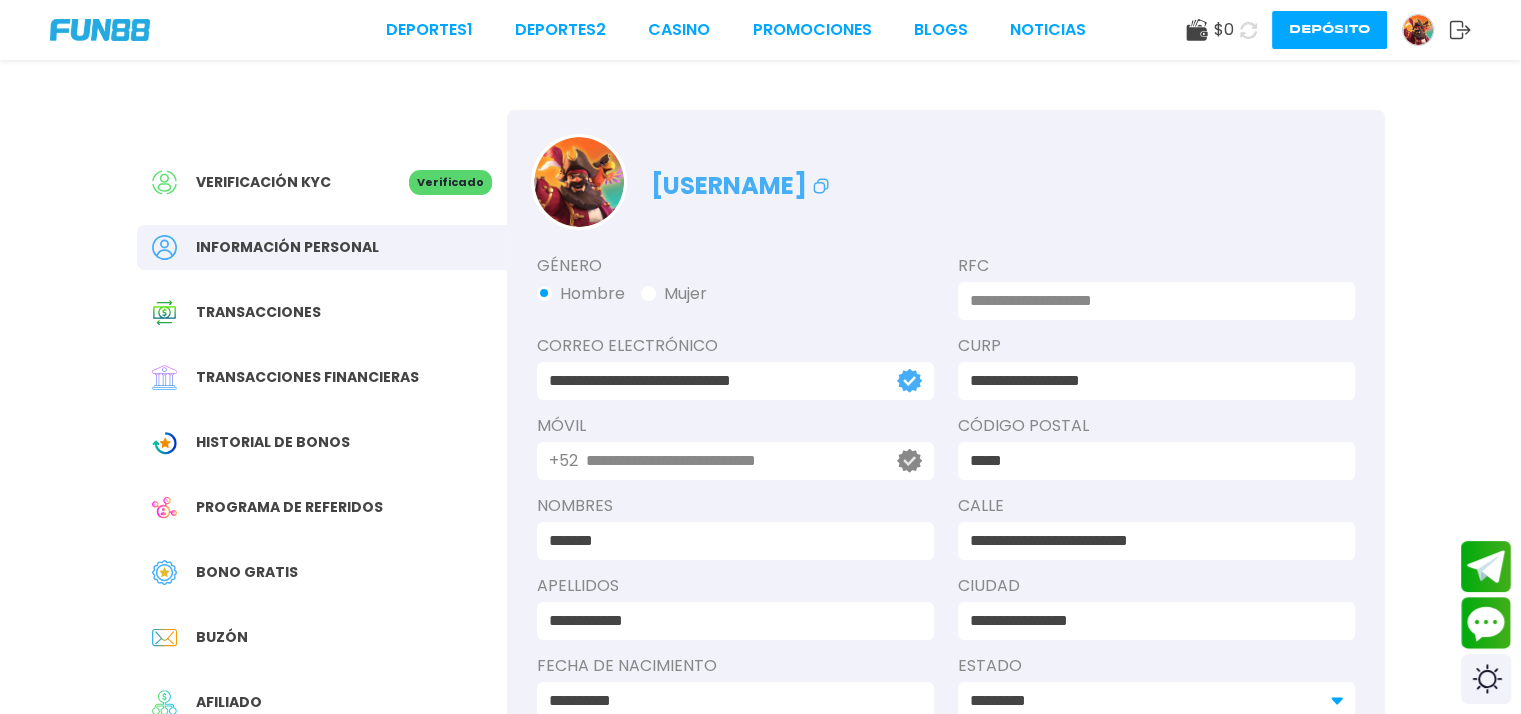 click on "Información personal" at bounding box center [287, 247] 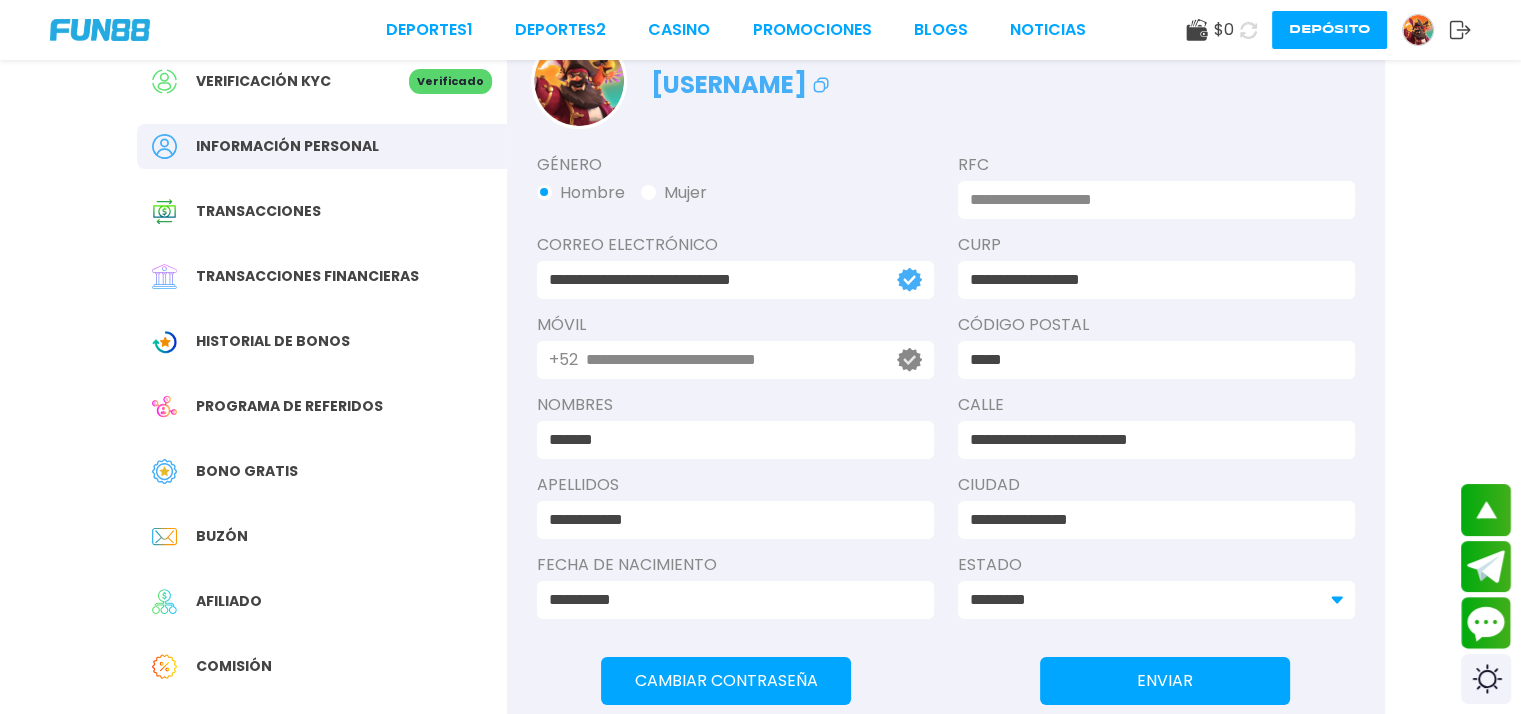 scroll, scrollTop: 100, scrollLeft: 0, axis: vertical 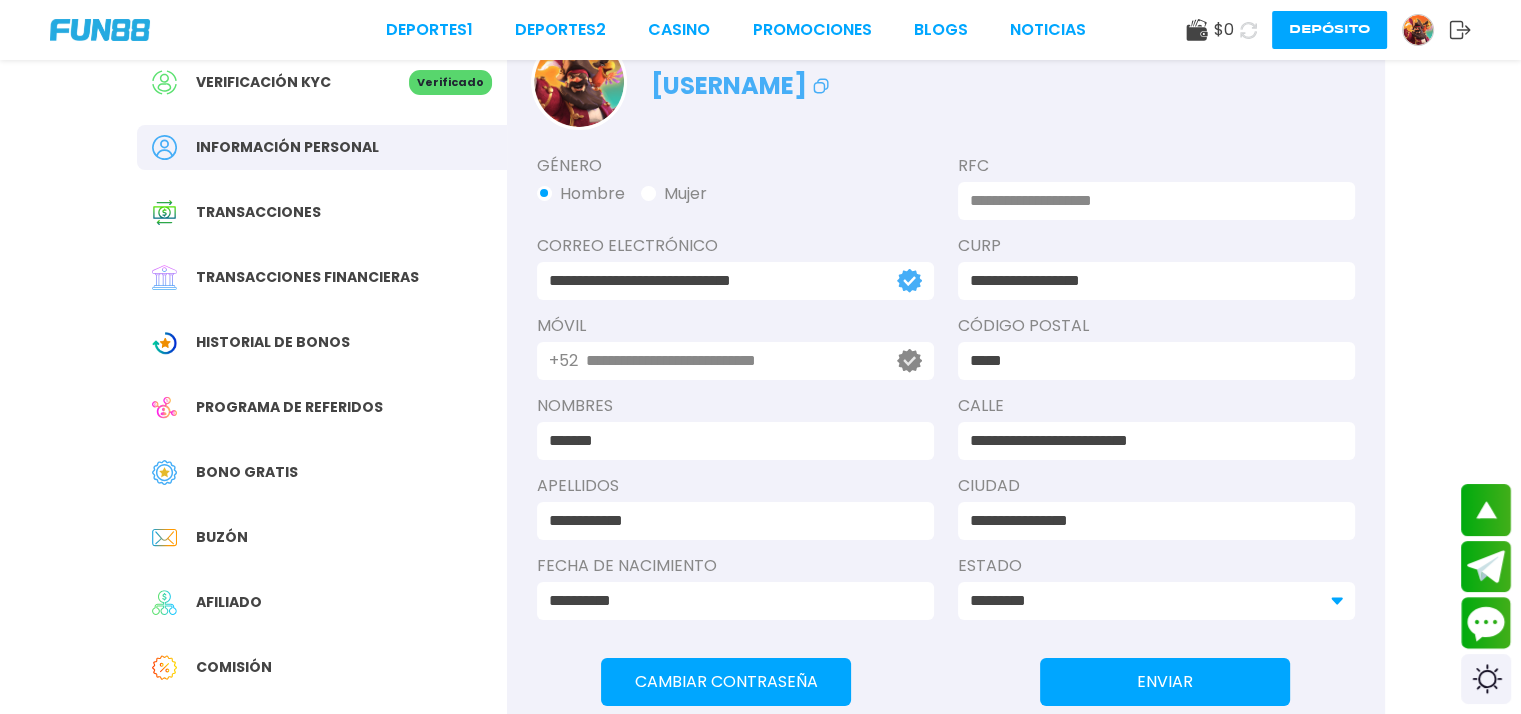 click on "+52 [PHONE] Verifica ahora" at bounding box center (735, 361) 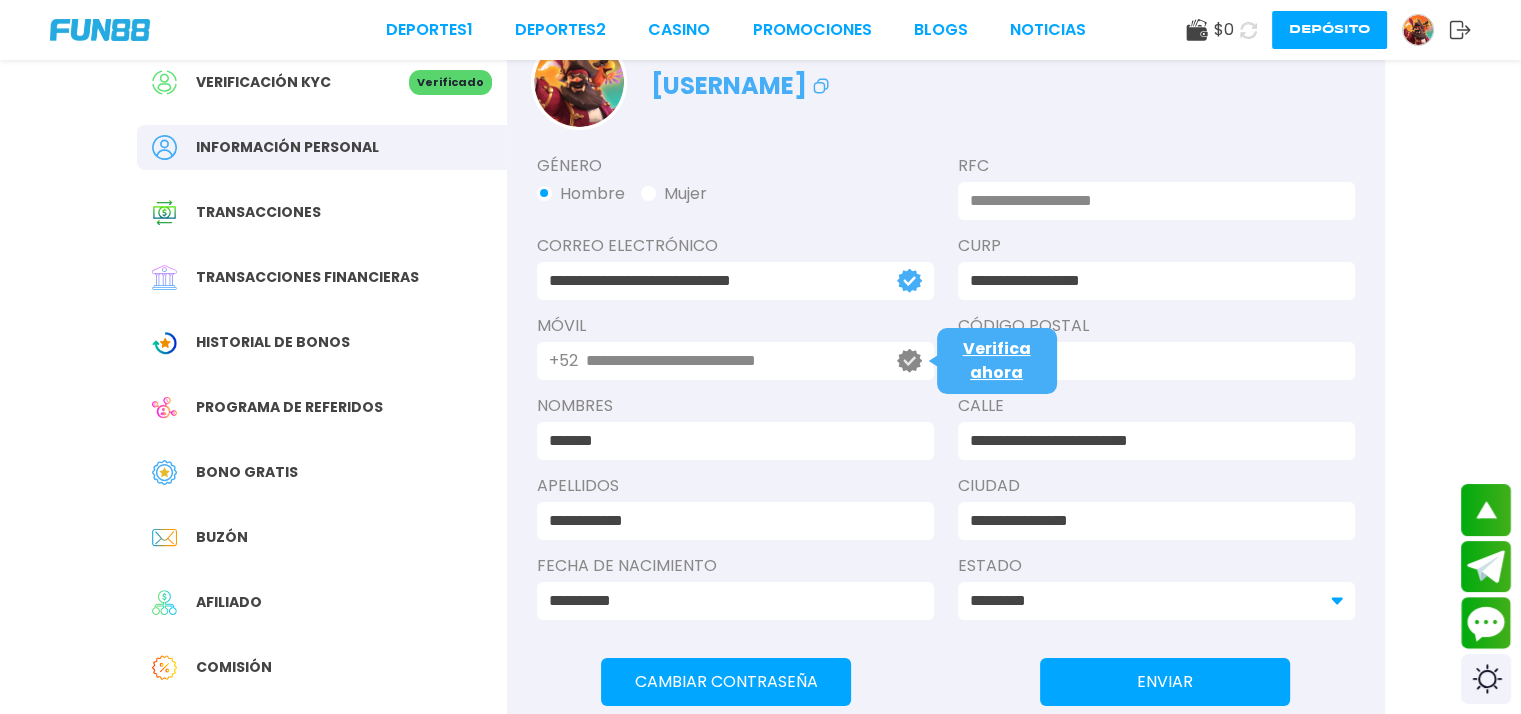 click on "Verifica ahora" at bounding box center [997, 360] 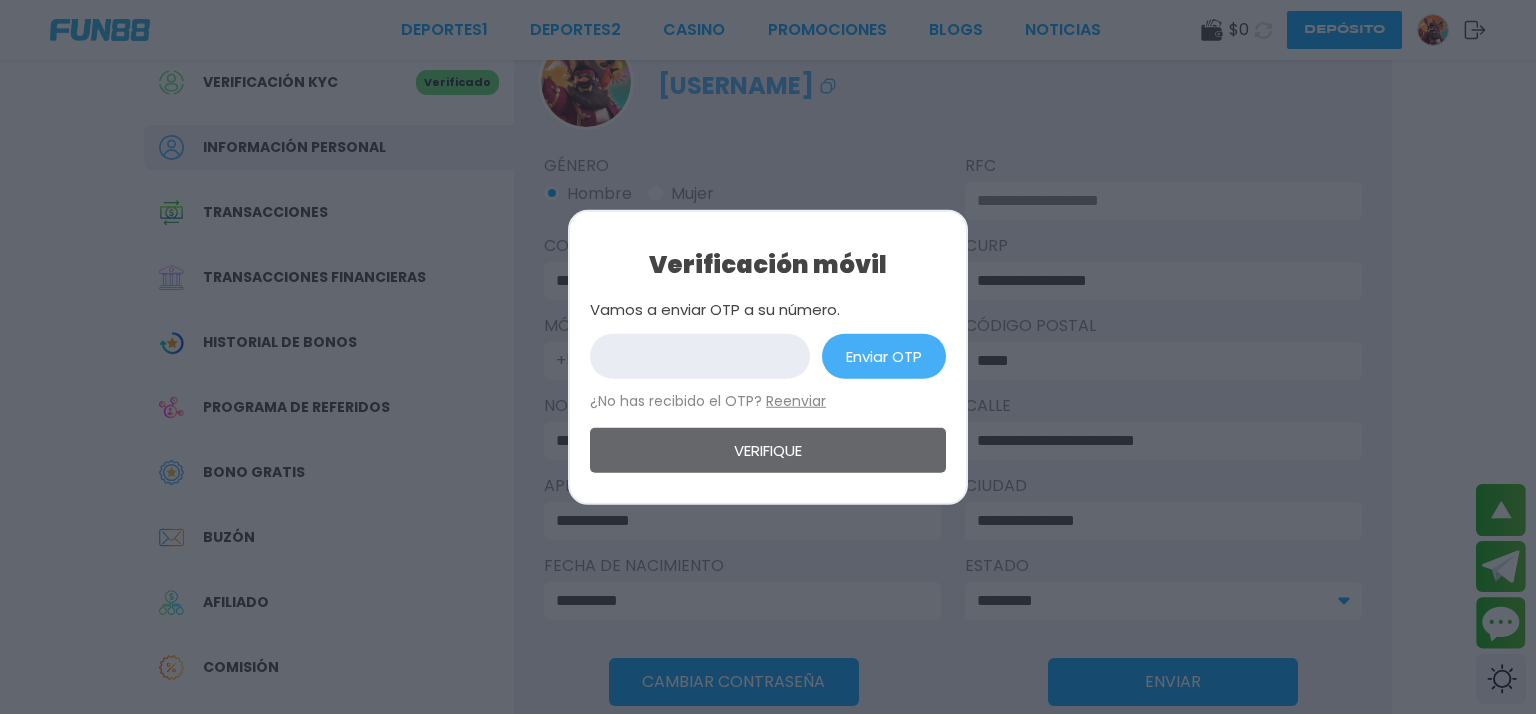 click at bounding box center [700, 355] 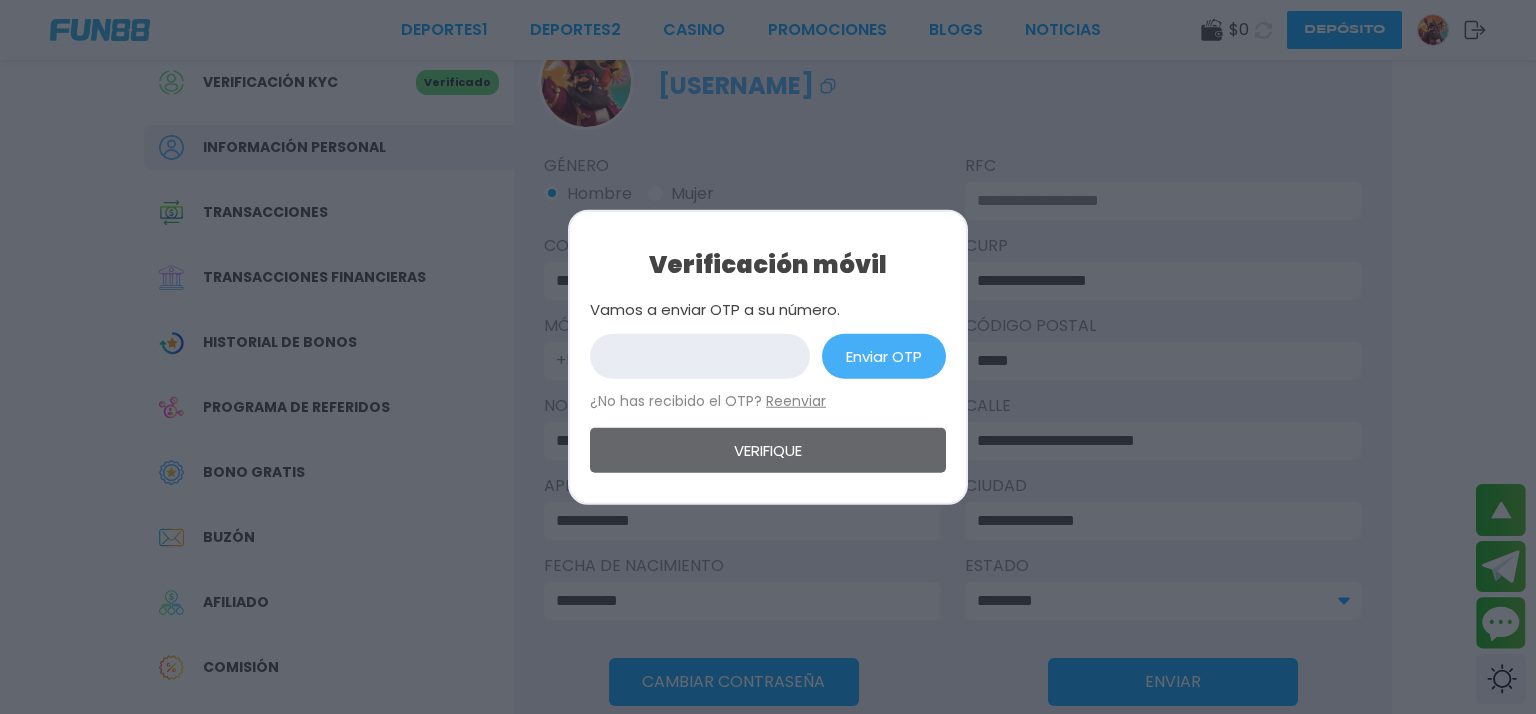 drag, startPoint x: 747, startPoint y: 295, endPoint x: 1093, endPoint y: 299, distance: 346.02313 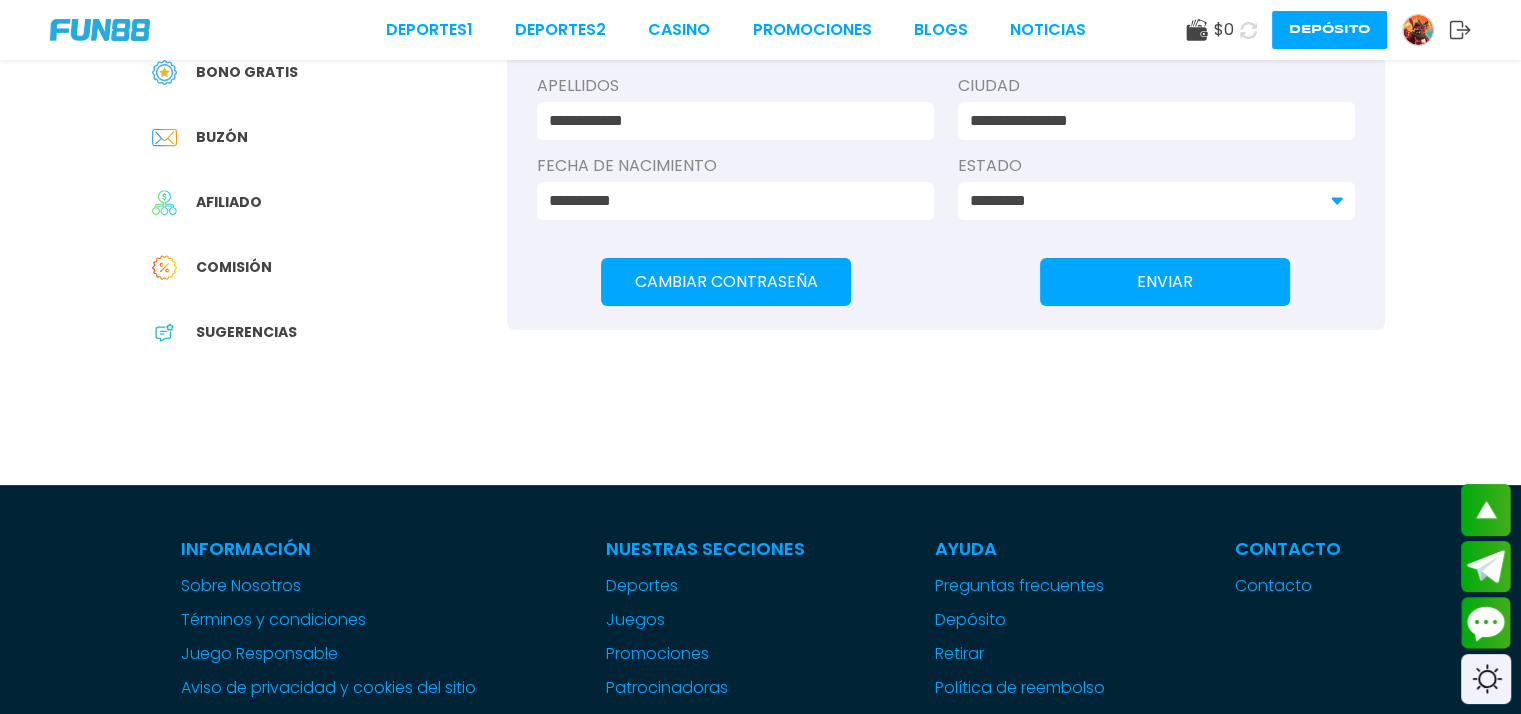 scroll, scrollTop: 0, scrollLeft: 0, axis: both 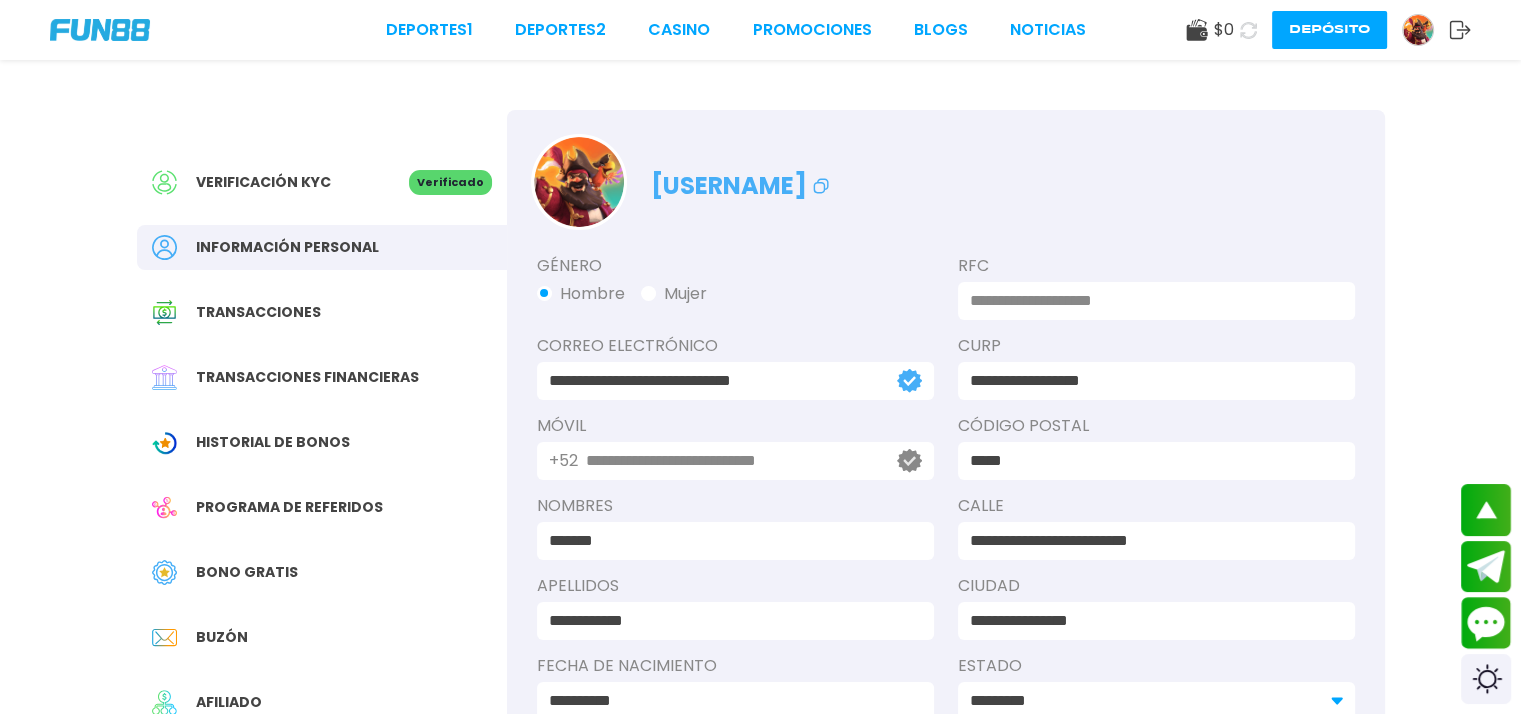 click on "$ 0" at bounding box center (1210, 30) 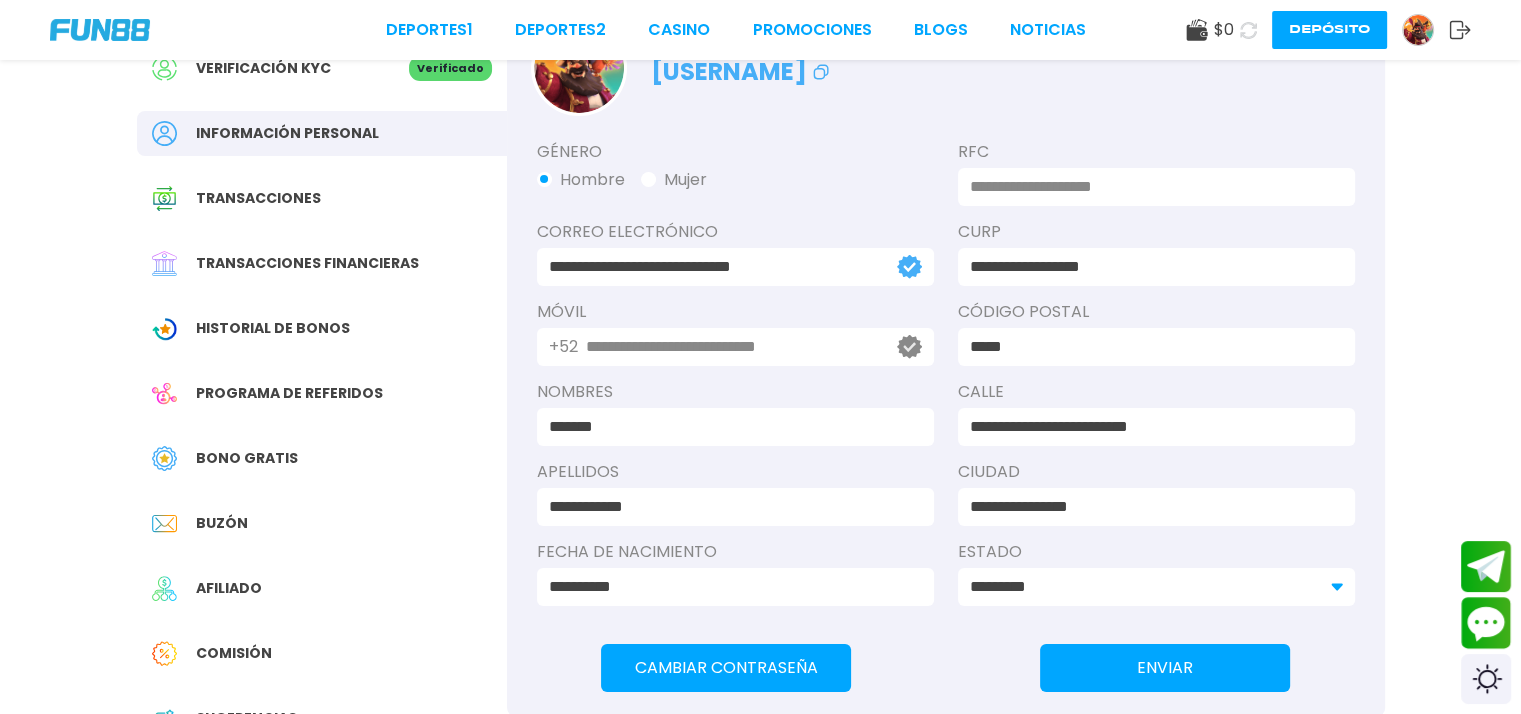 scroll, scrollTop: 200, scrollLeft: 0, axis: vertical 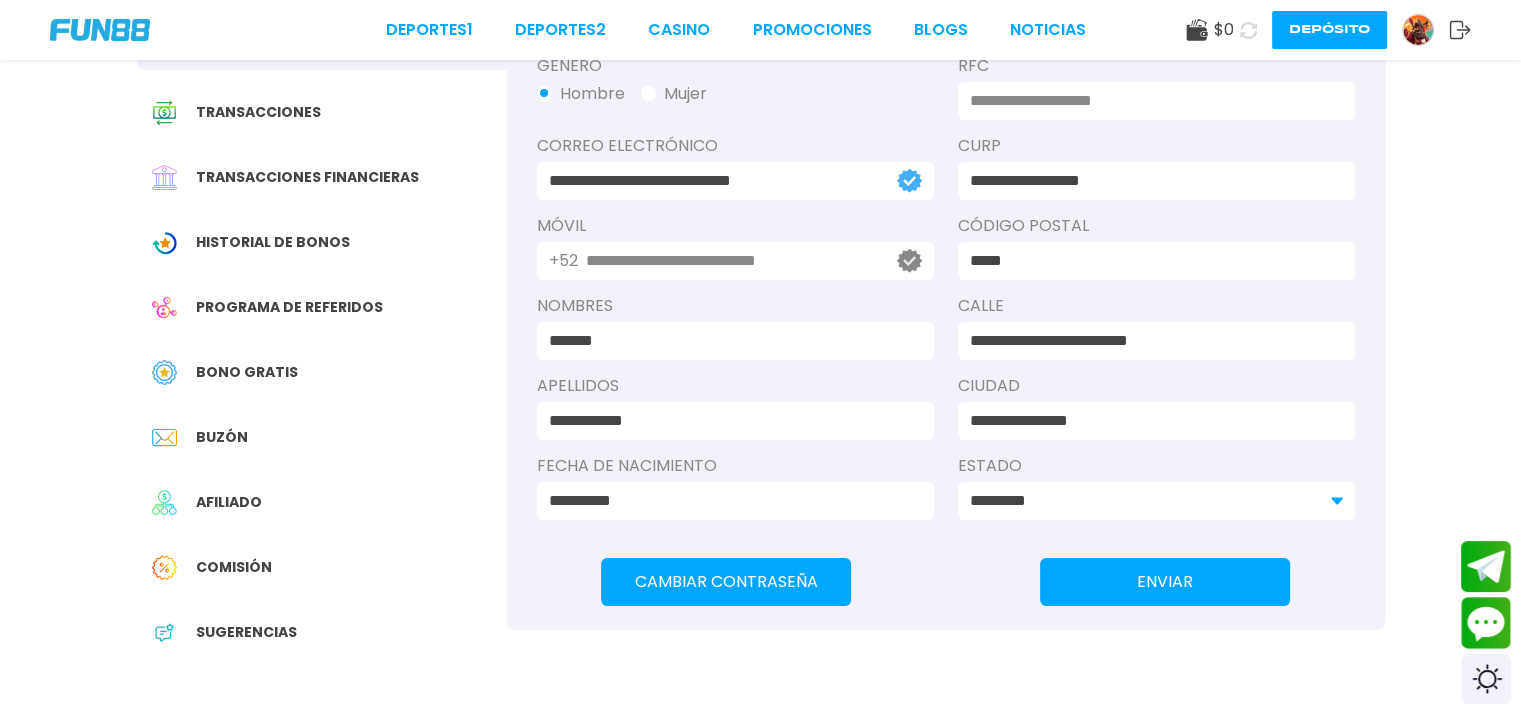 click on "Afiliado" at bounding box center (229, 502) 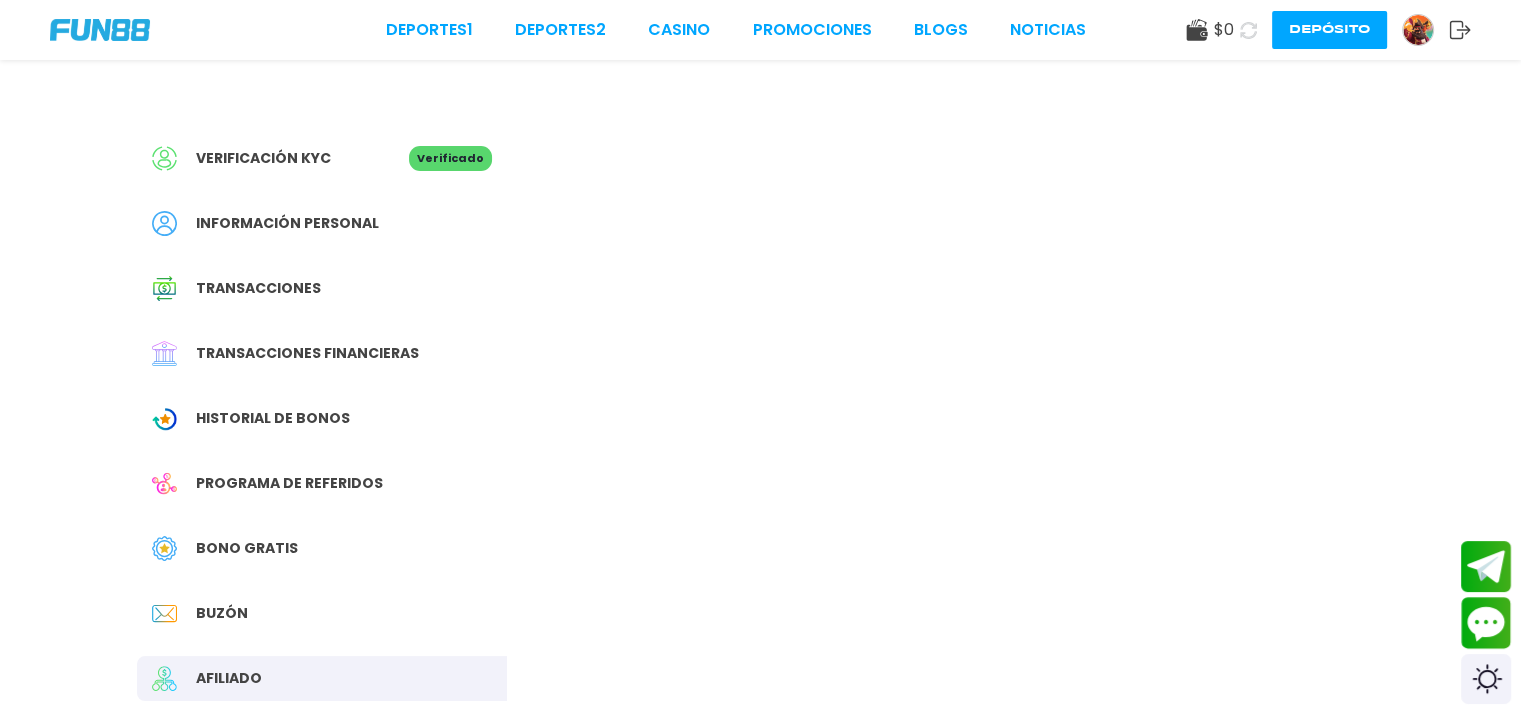 scroll, scrollTop: 0, scrollLeft: 0, axis: both 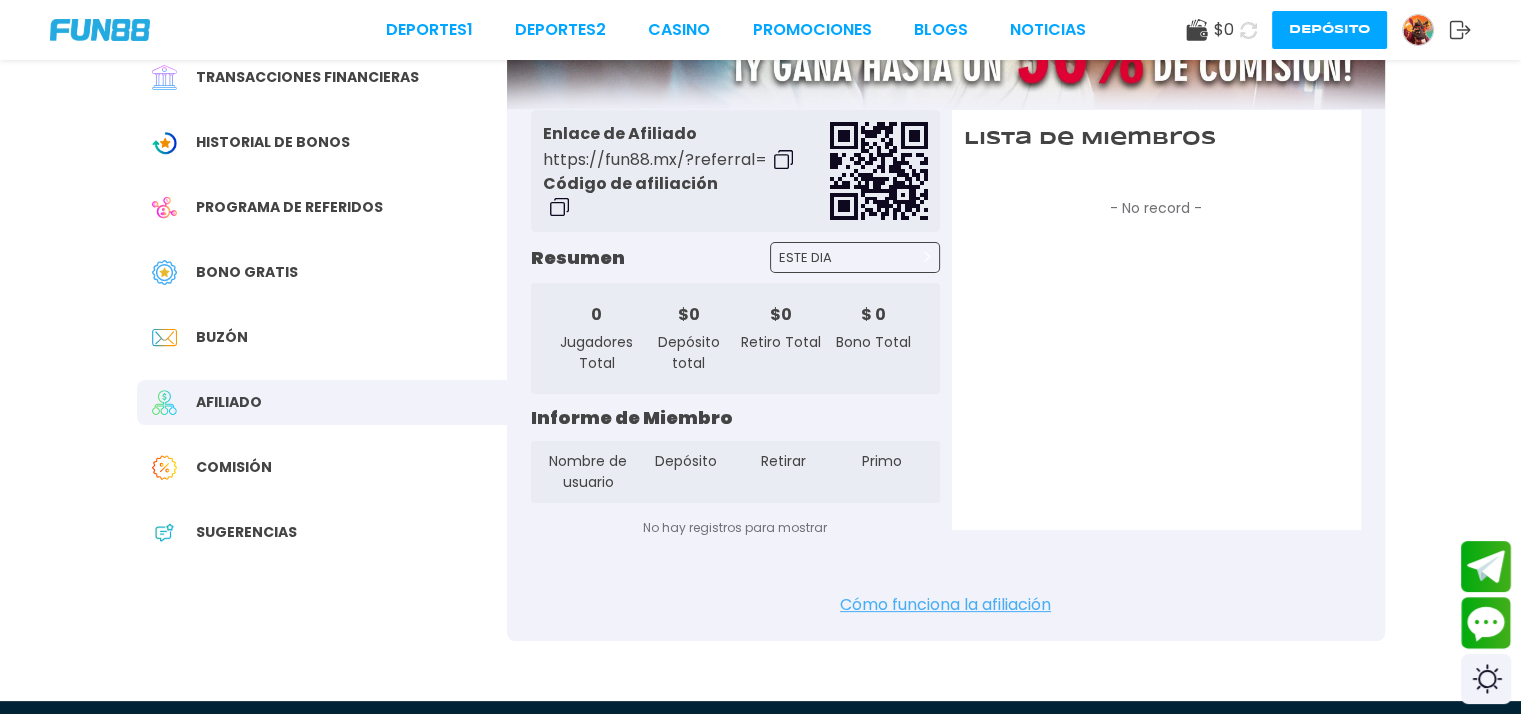 click on "Comisión" at bounding box center (322, 467) 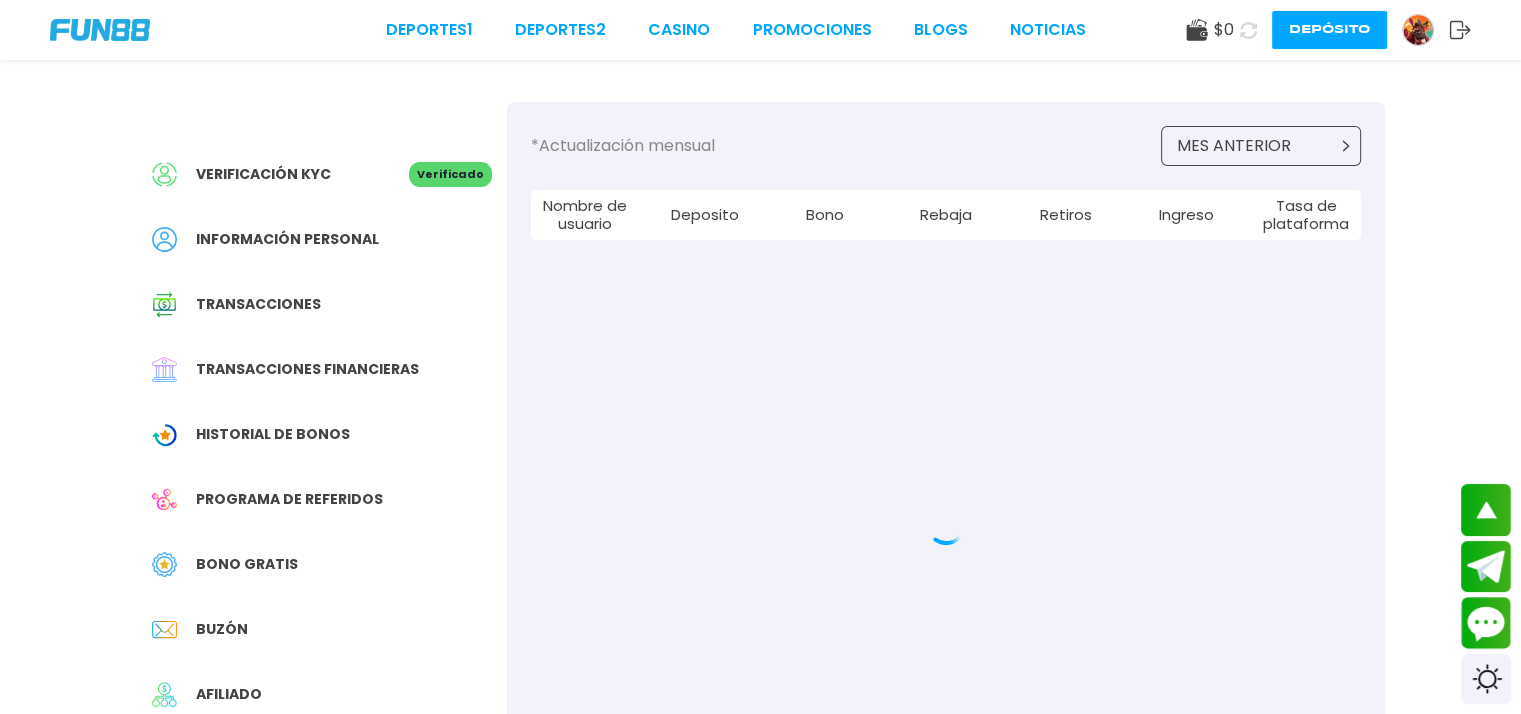 scroll, scrollTop: 0, scrollLeft: 0, axis: both 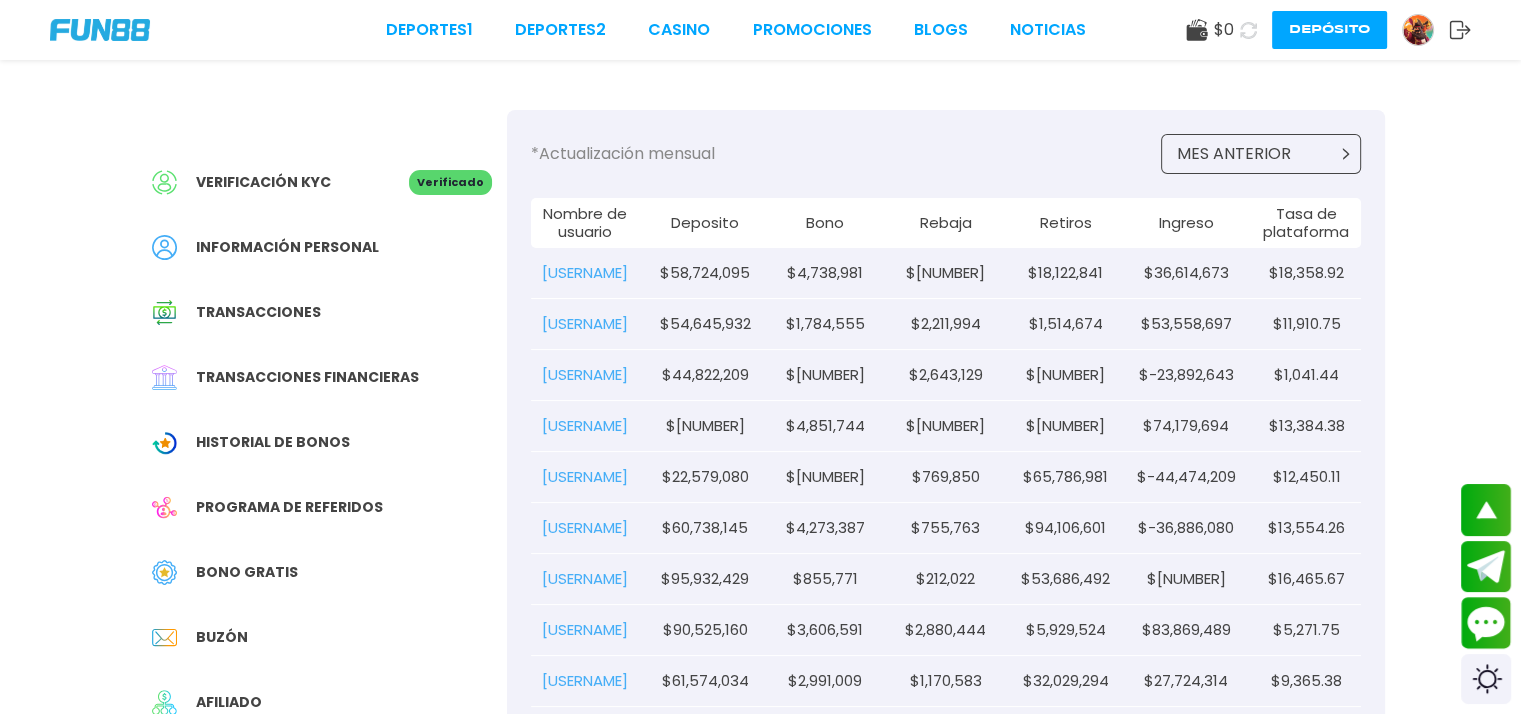 click on "Transacciones financieras" at bounding box center (307, 377) 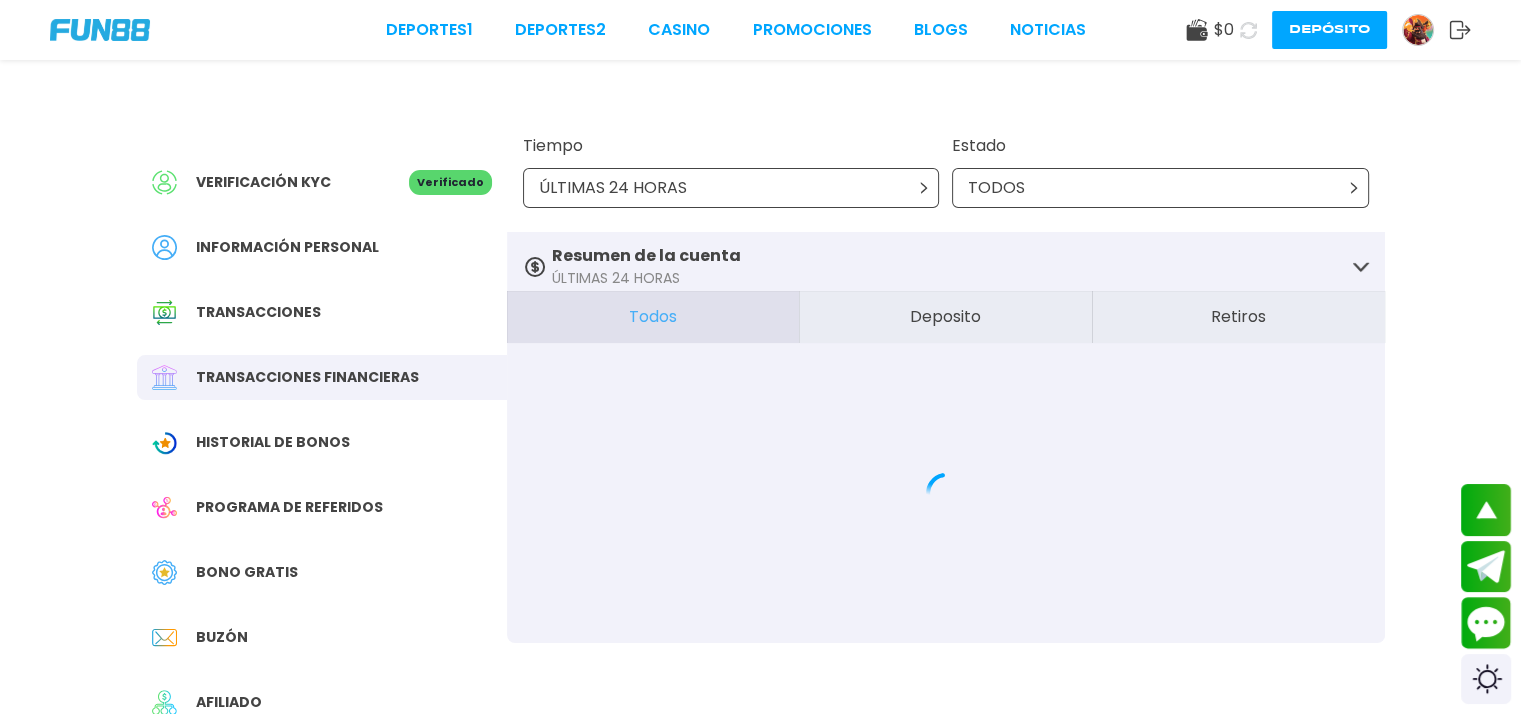 click on "Transacciones" at bounding box center (258, 312) 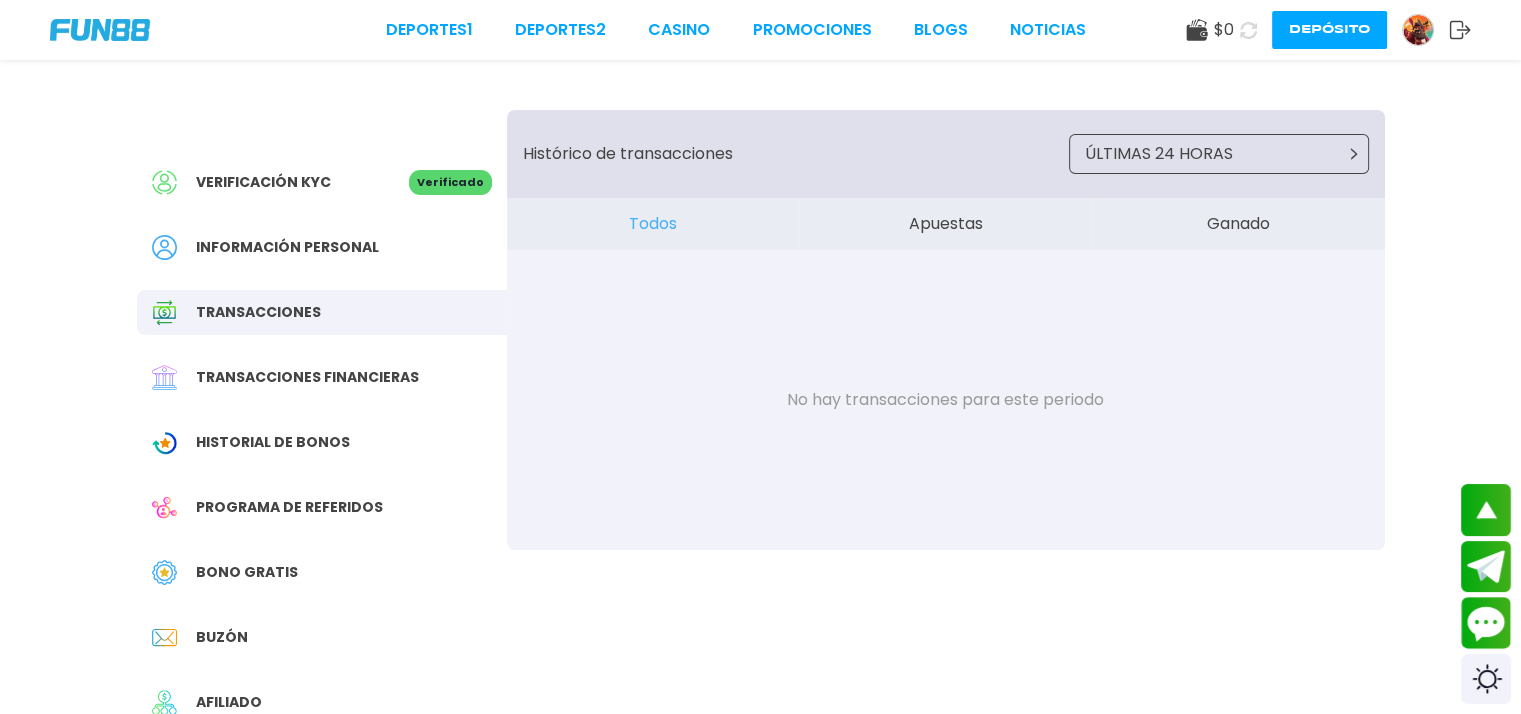 click on "Información personal" at bounding box center (322, 247) 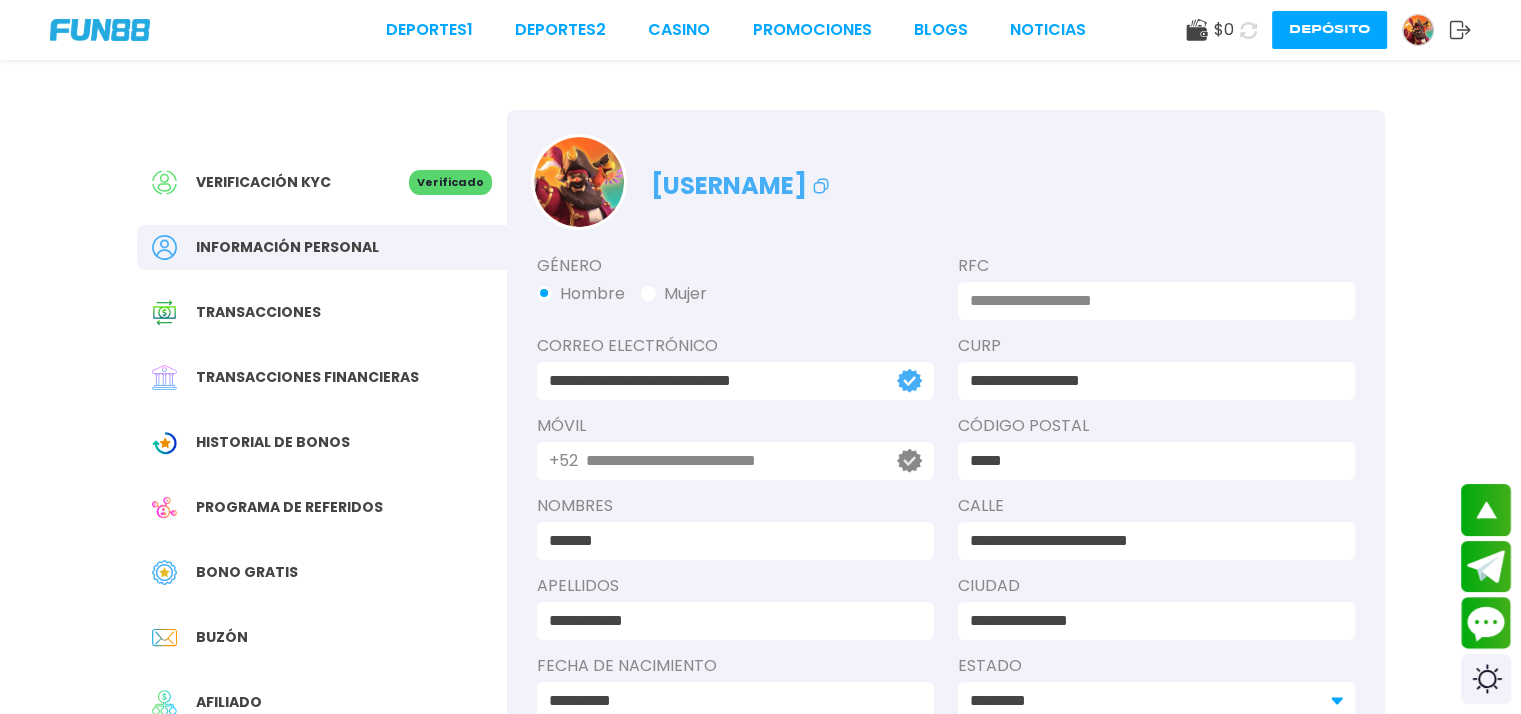 click on "Verificación KYC" at bounding box center [280, 182] 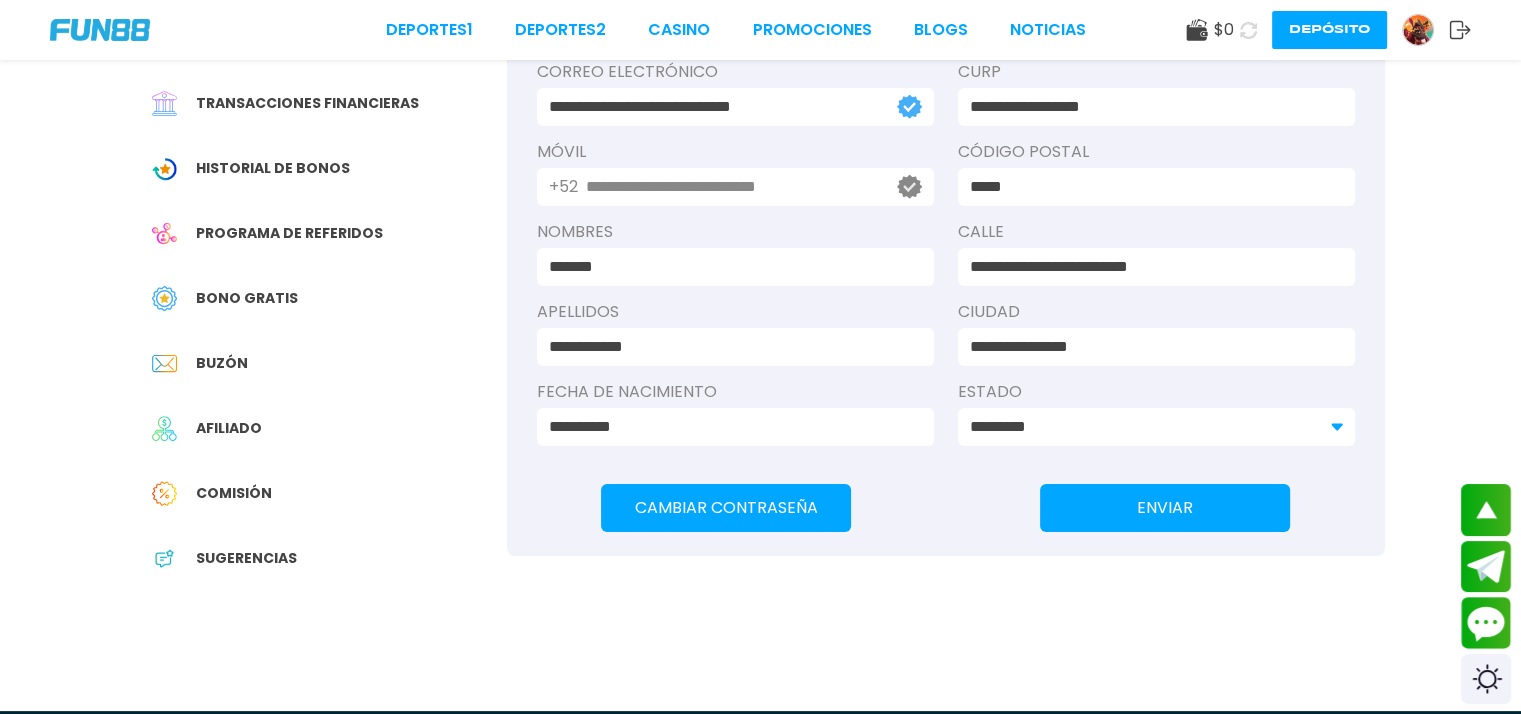 scroll, scrollTop: 0, scrollLeft: 0, axis: both 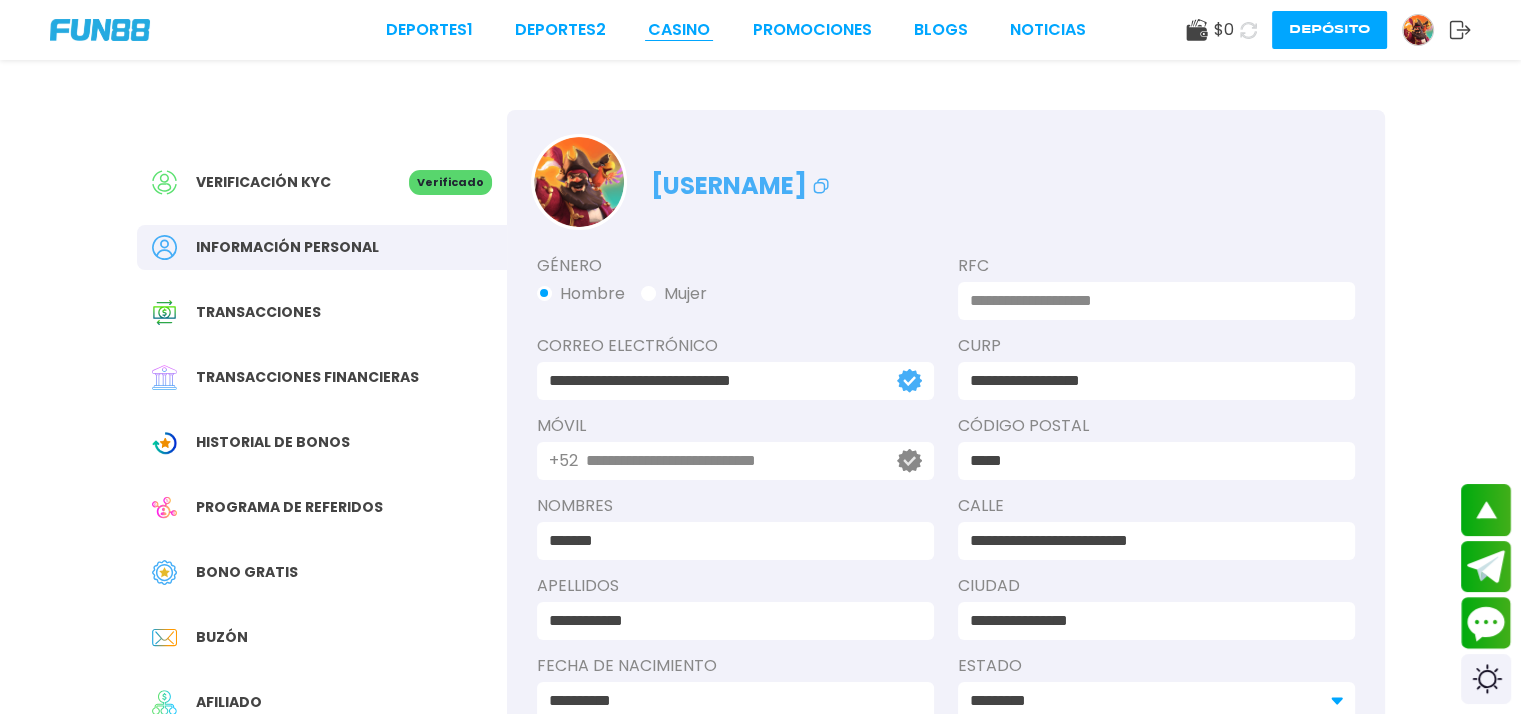 click on "CASINO" at bounding box center [679, 30] 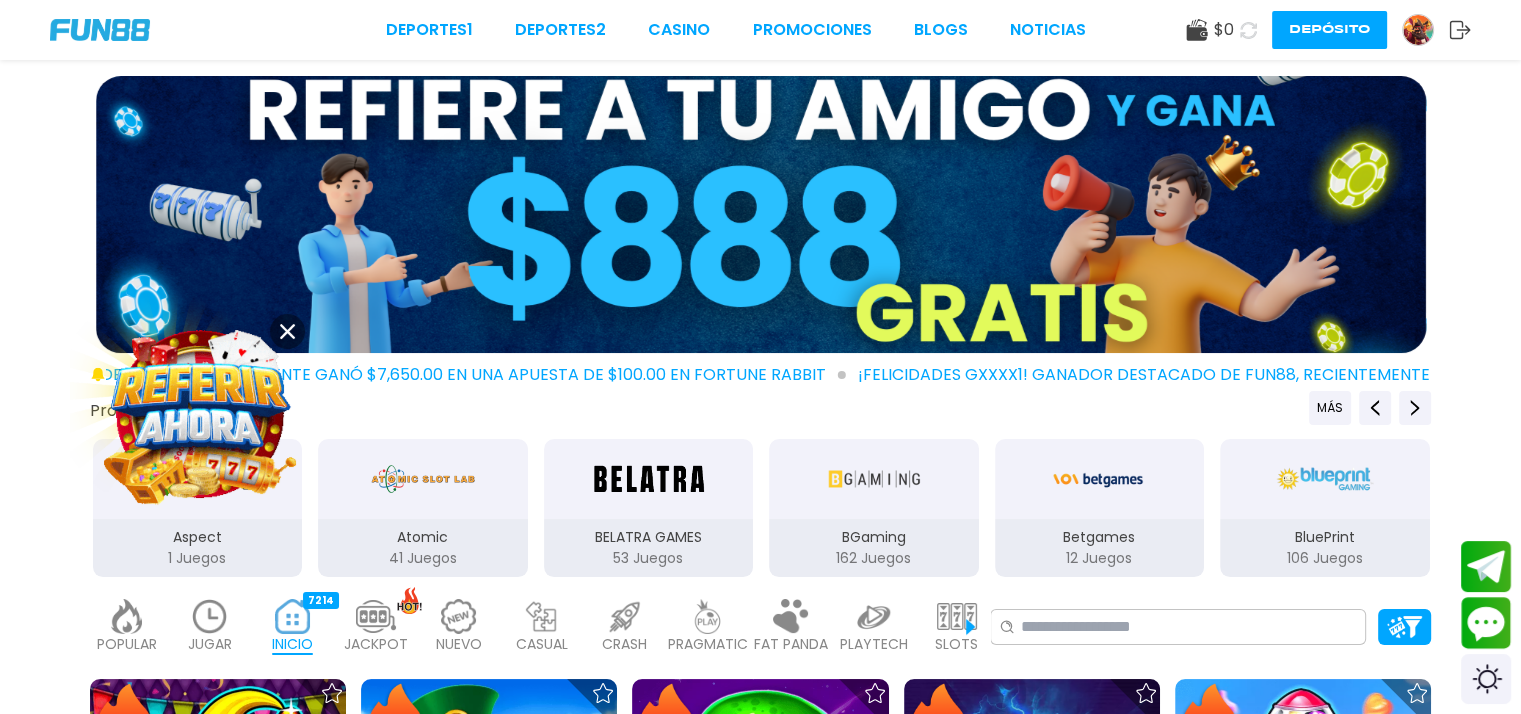 click at bounding box center [761, 214] 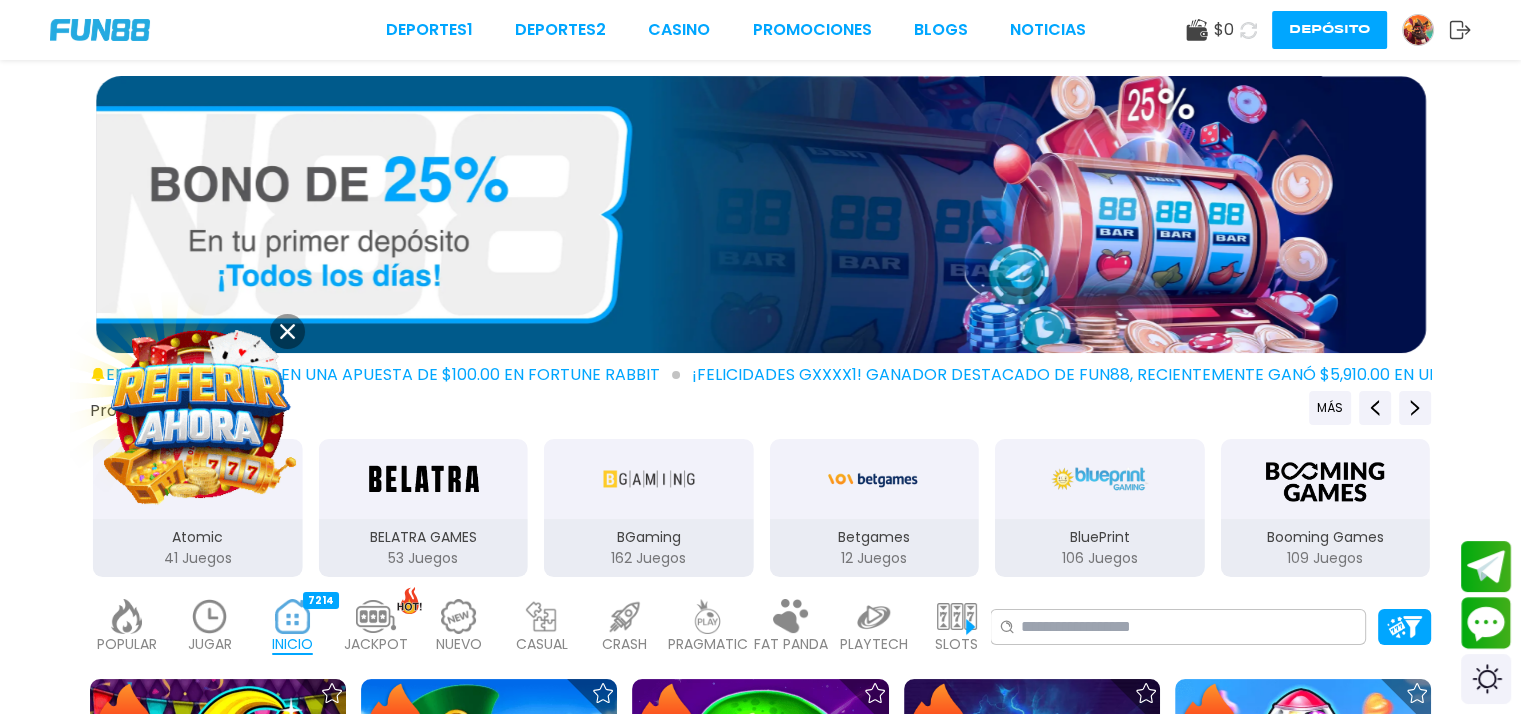 click at bounding box center (761, 214) 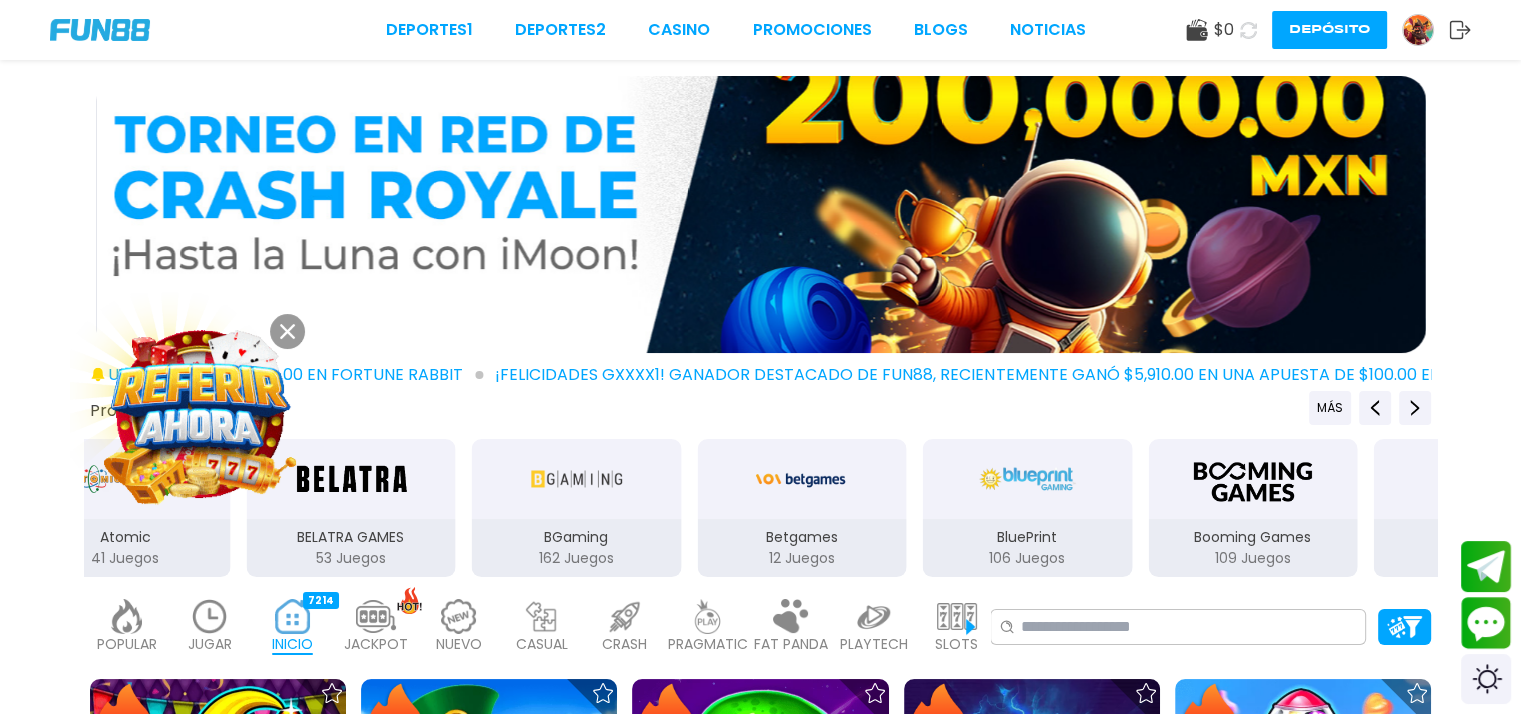 click at bounding box center [200, 414] 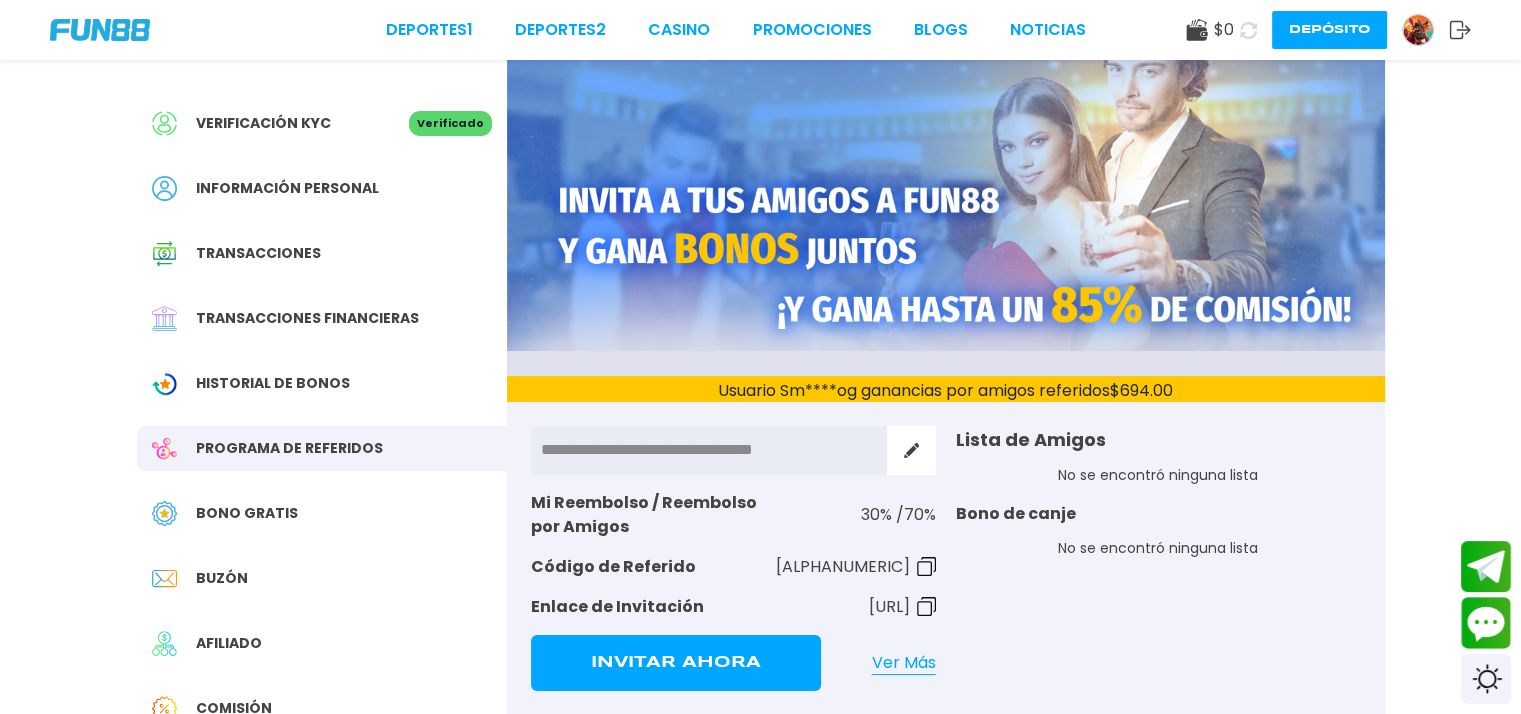 scroll, scrollTop: 0, scrollLeft: 0, axis: both 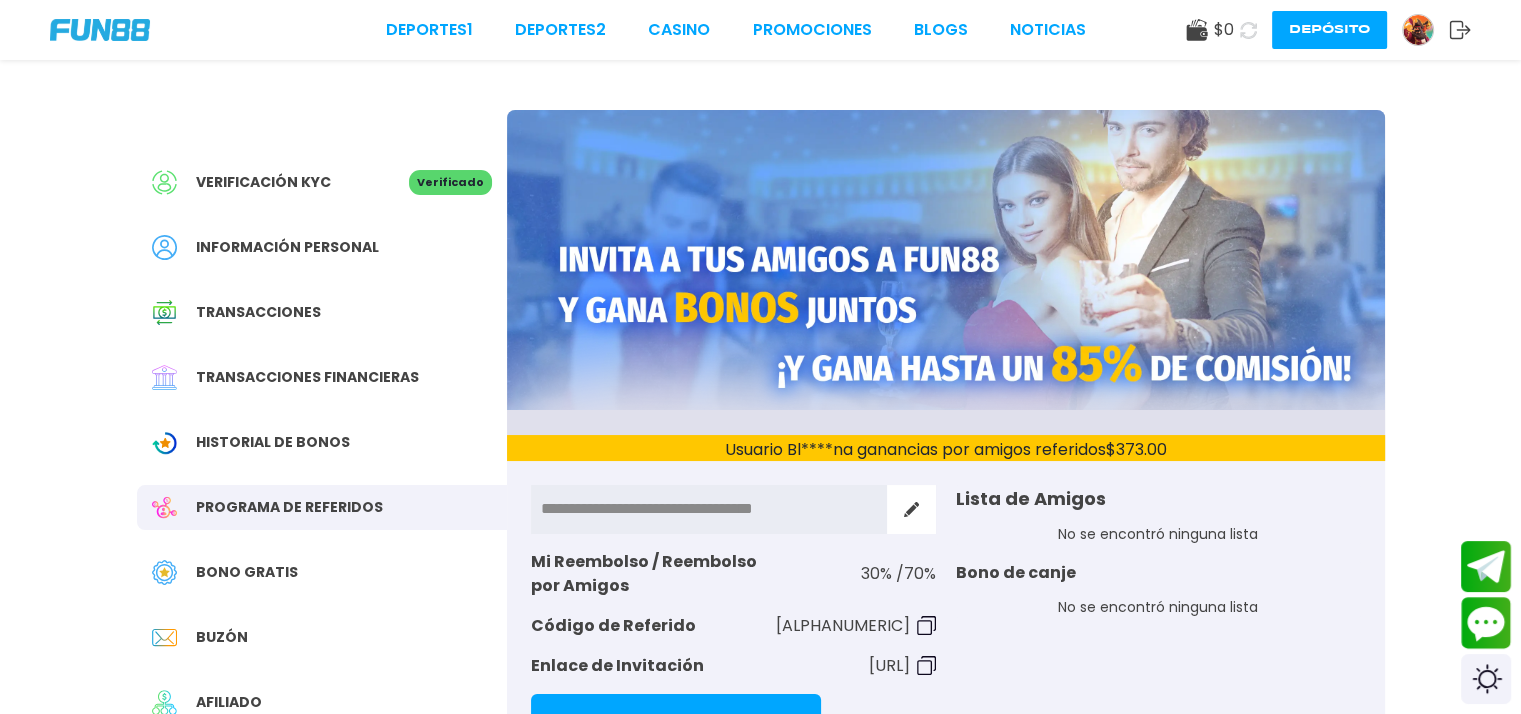 click on "Deportes  1 Deportes  2 CASINO Promociones BLOGS NOTICIAS" at bounding box center (736, 30) 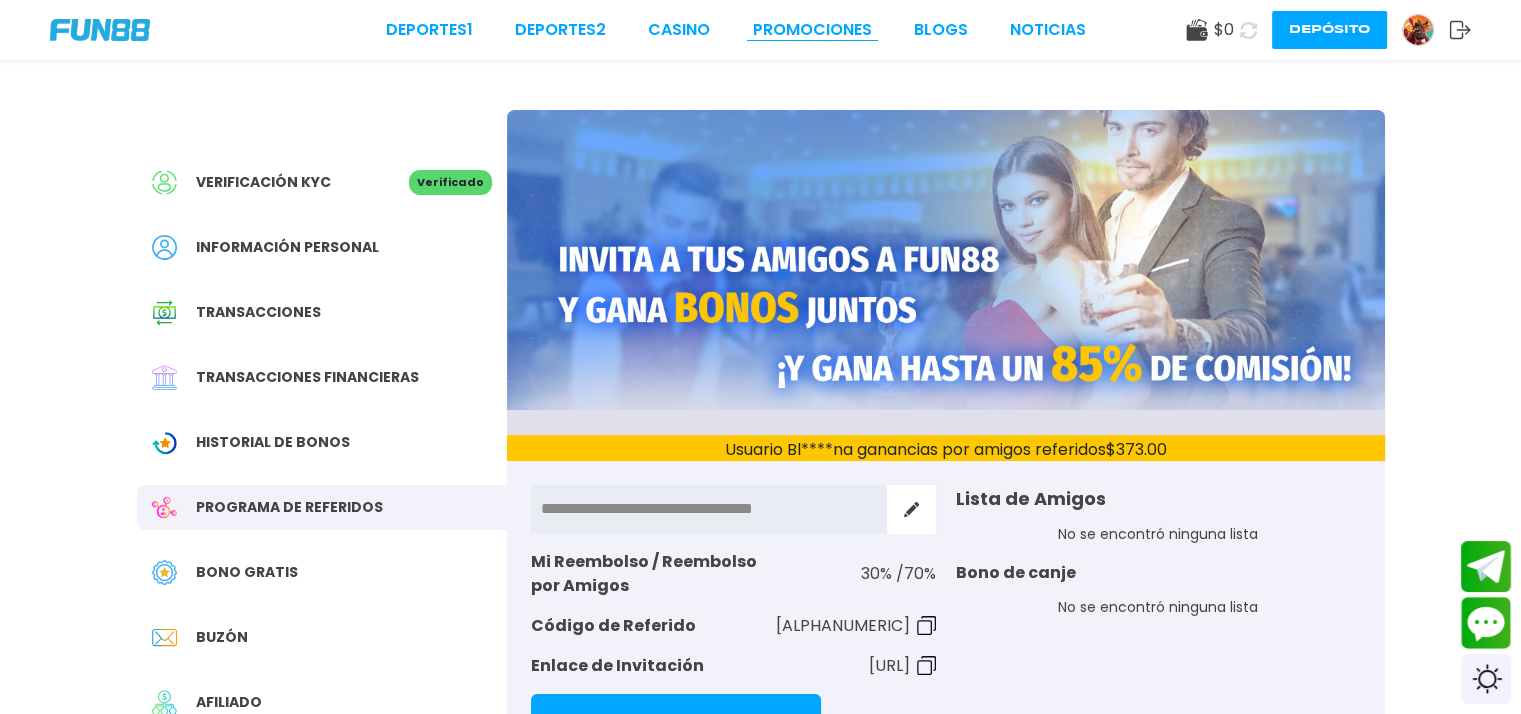 click on "Promociones" at bounding box center [812, 30] 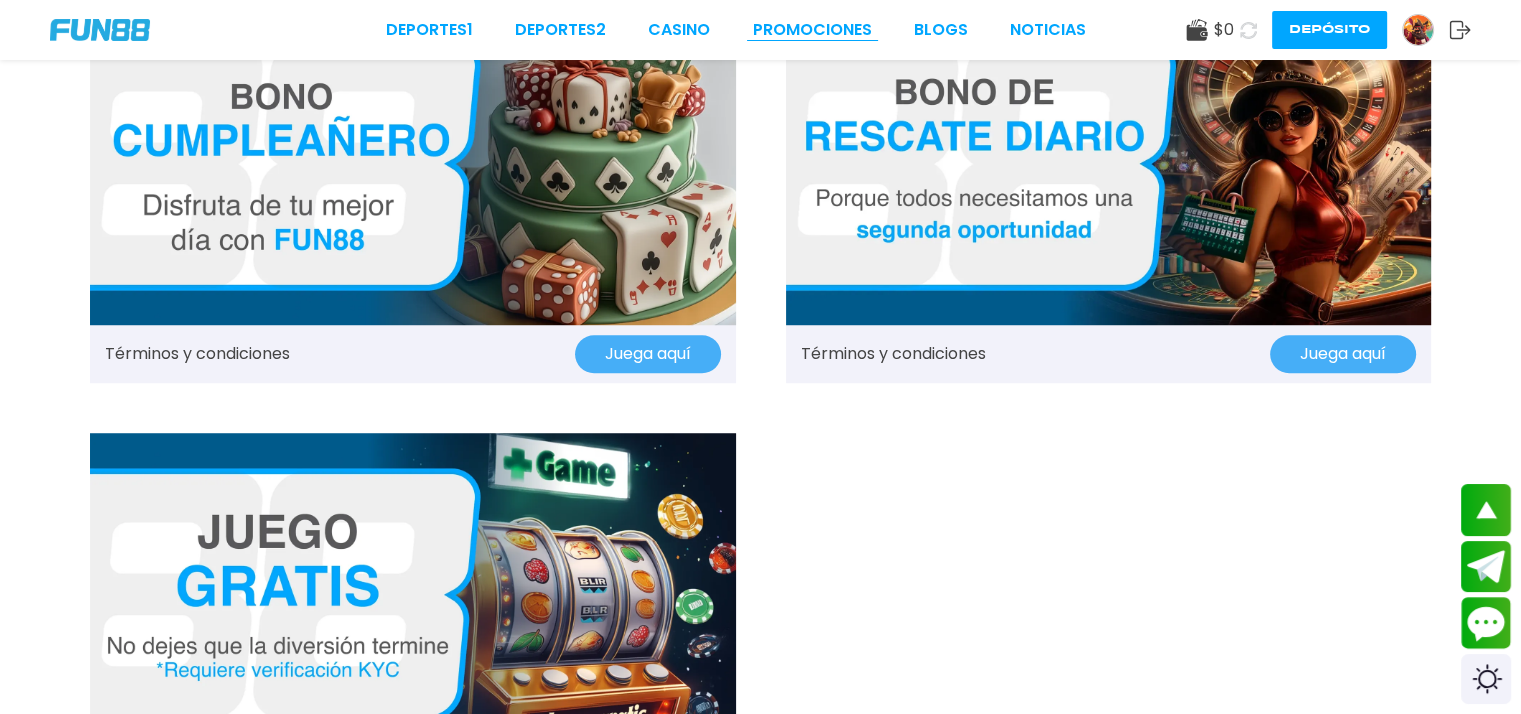 scroll, scrollTop: 1600, scrollLeft: 0, axis: vertical 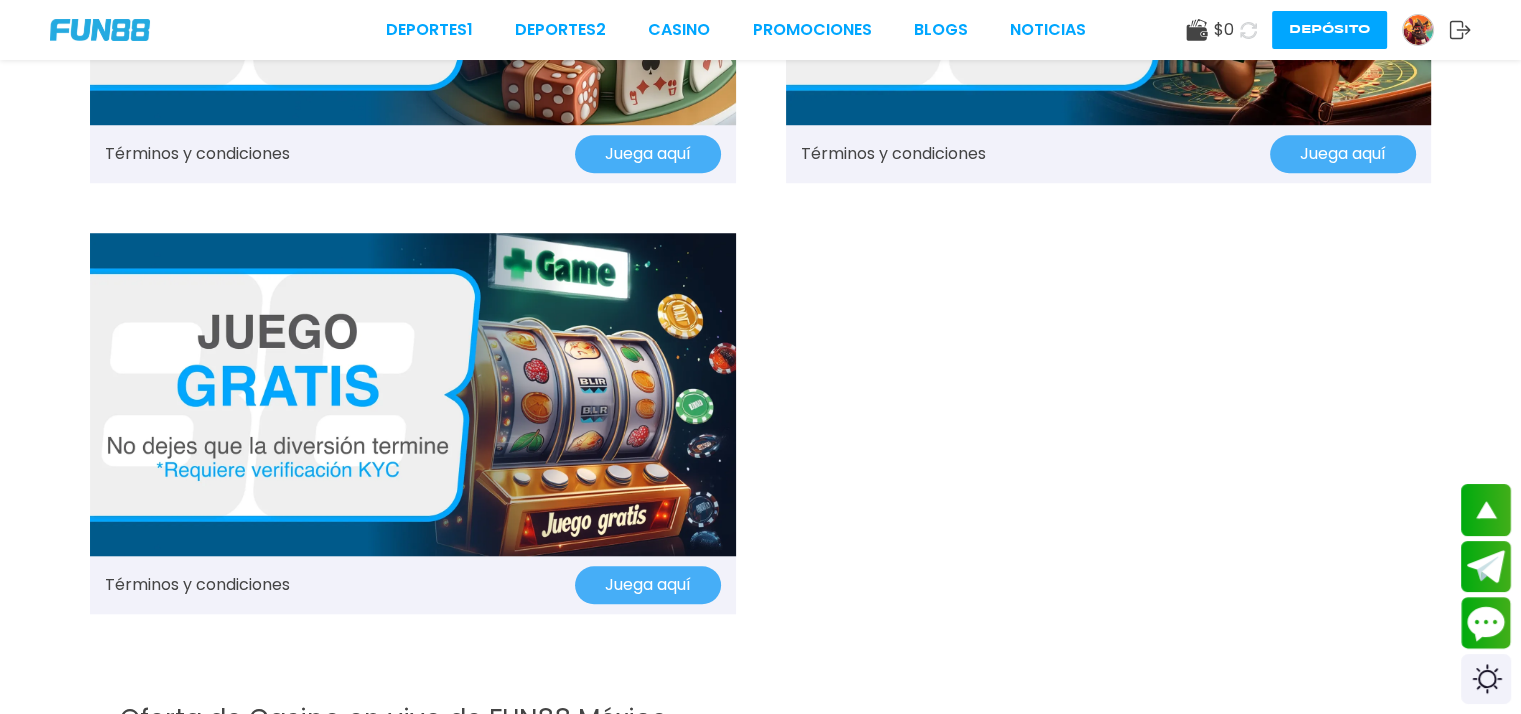 click on "Juega aquí" at bounding box center [648, 585] 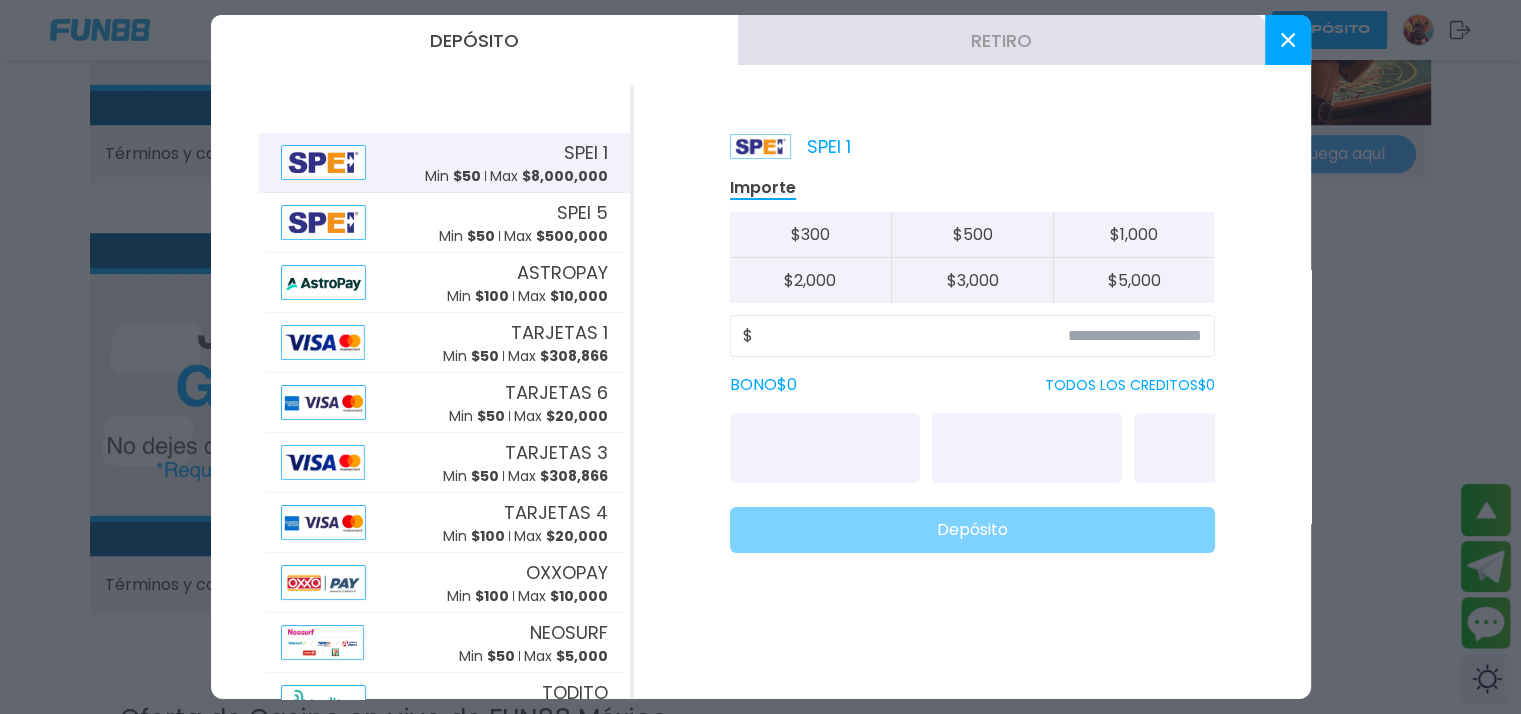 click at bounding box center [760, 357] 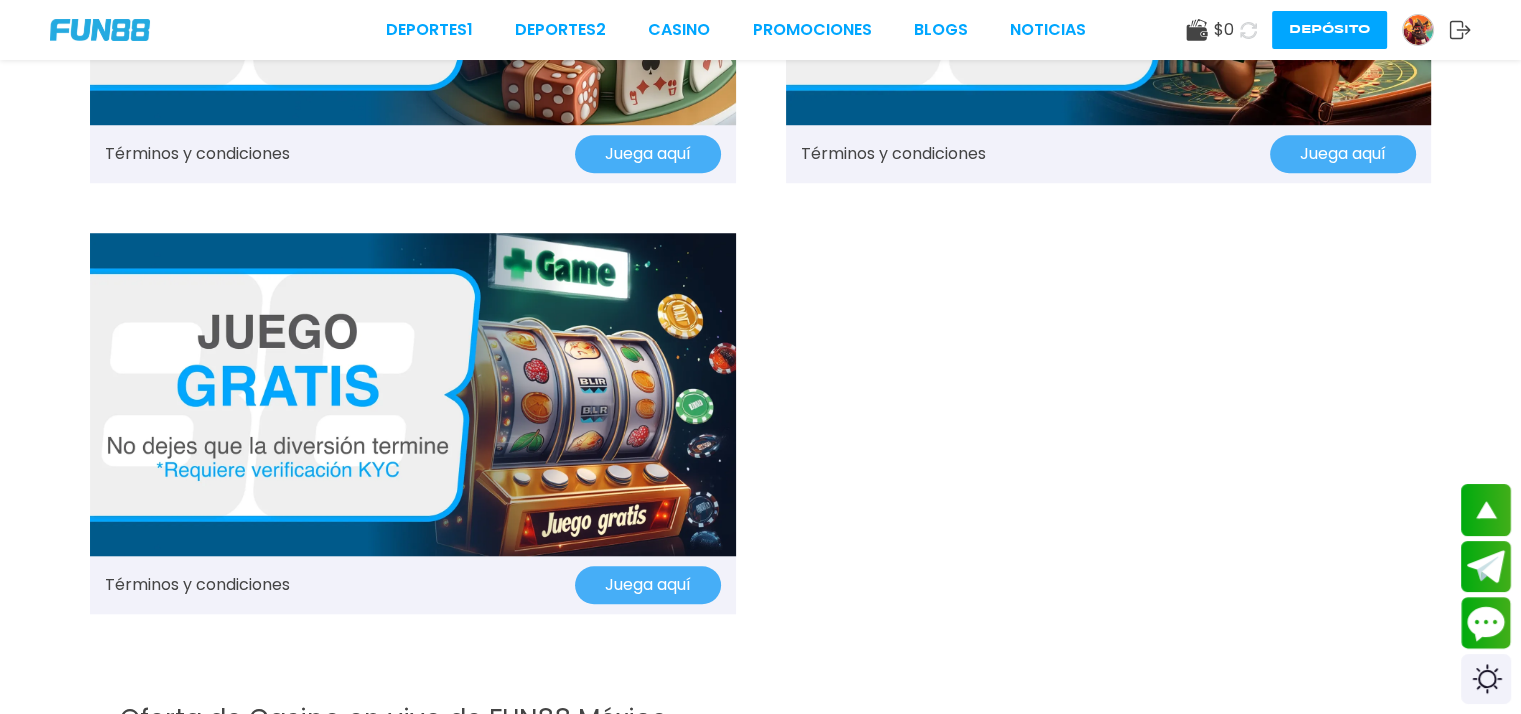 click at bounding box center (413, 394) 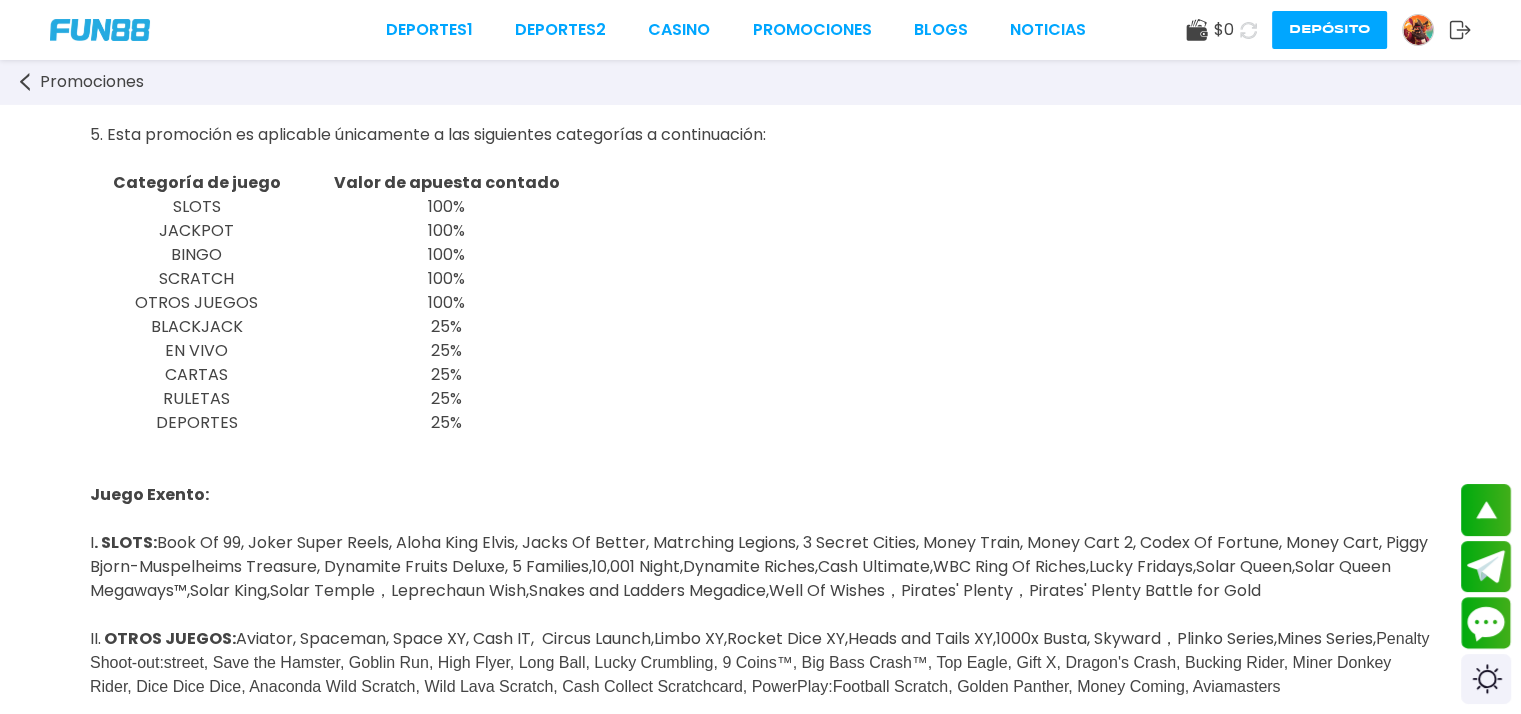 scroll, scrollTop: 0, scrollLeft: 0, axis: both 